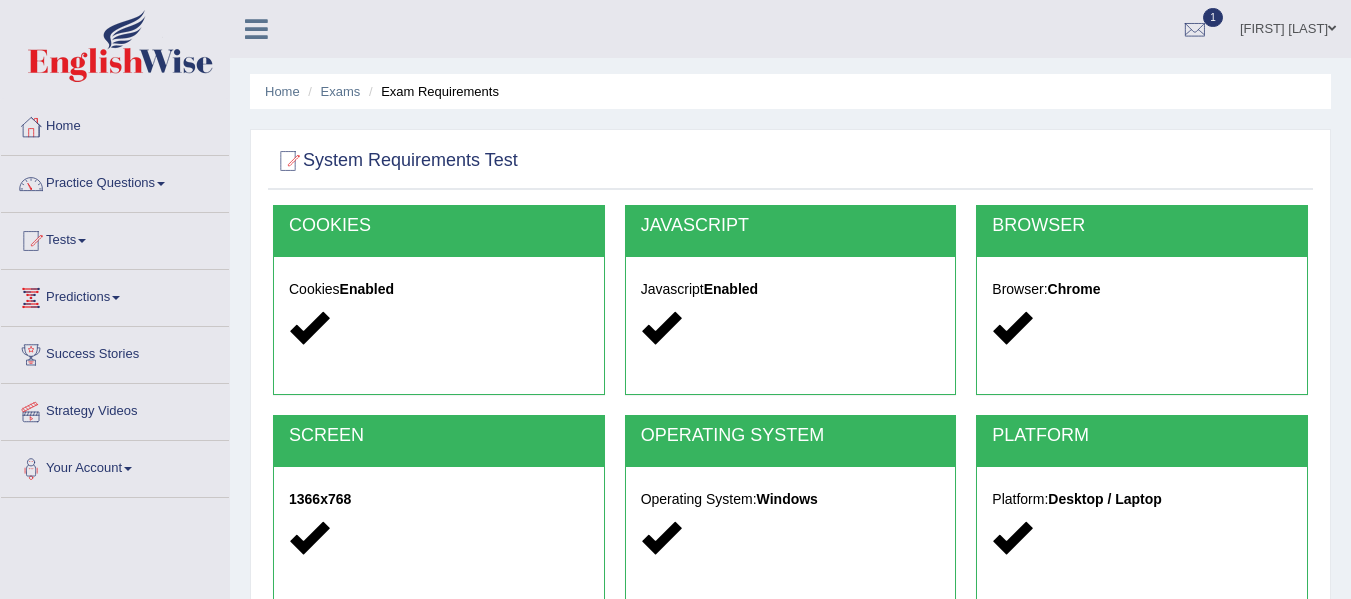 scroll, scrollTop: 451, scrollLeft: 0, axis: vertical 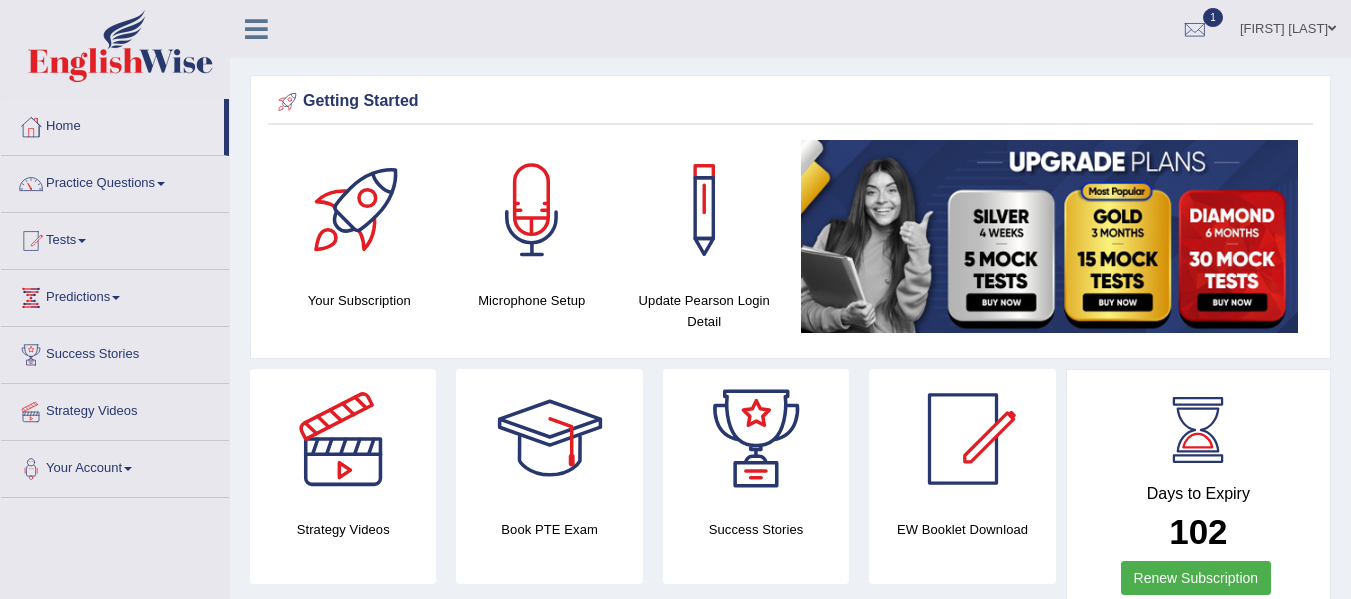 click on "Tests" at bounding box center [115, 238] 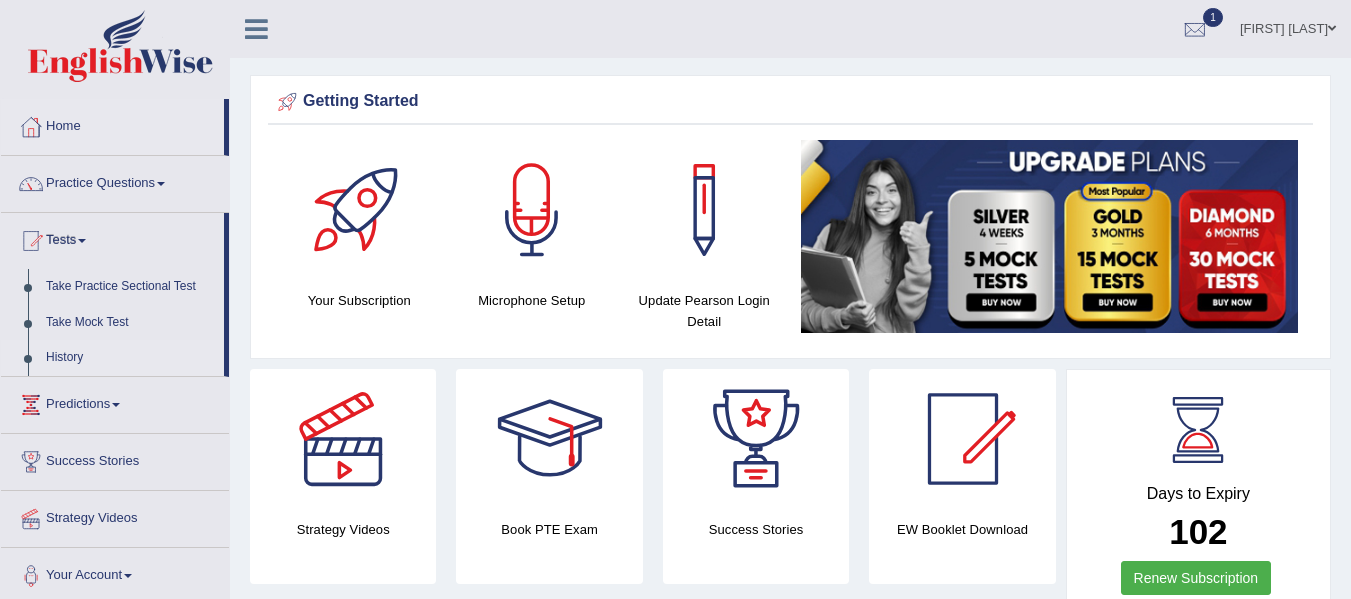 click on "History" at bounding box center (130, 358) 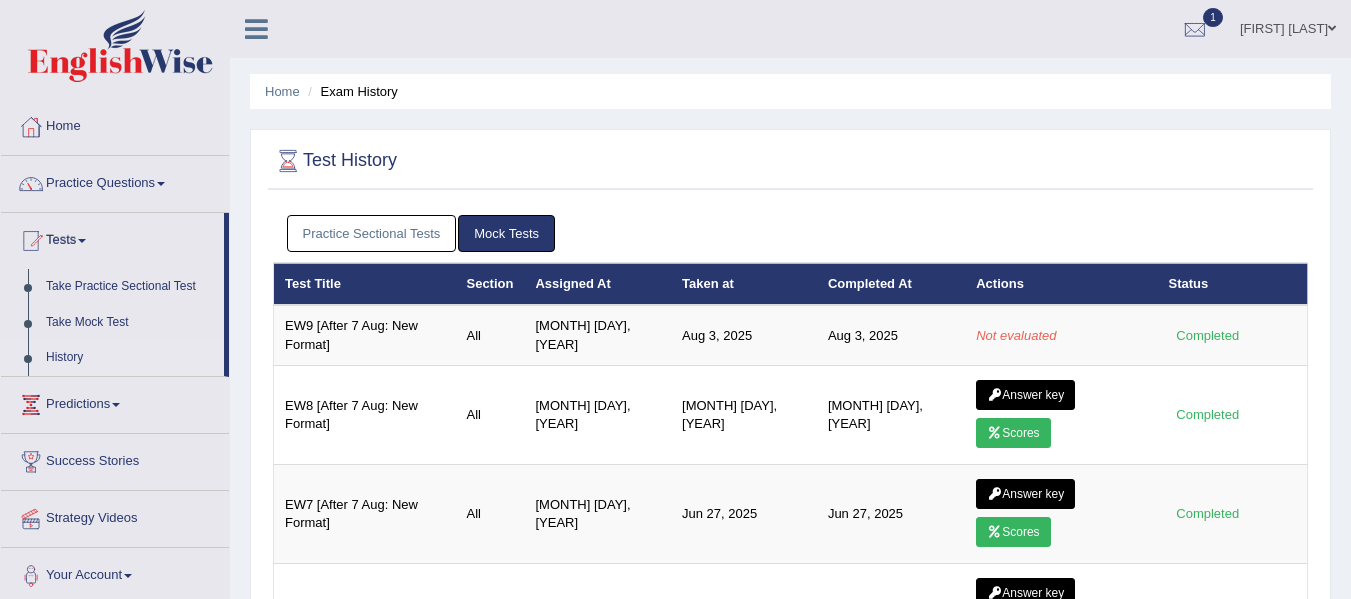scroll, scrollTop: 0, scrollLeft: 0, axis: both 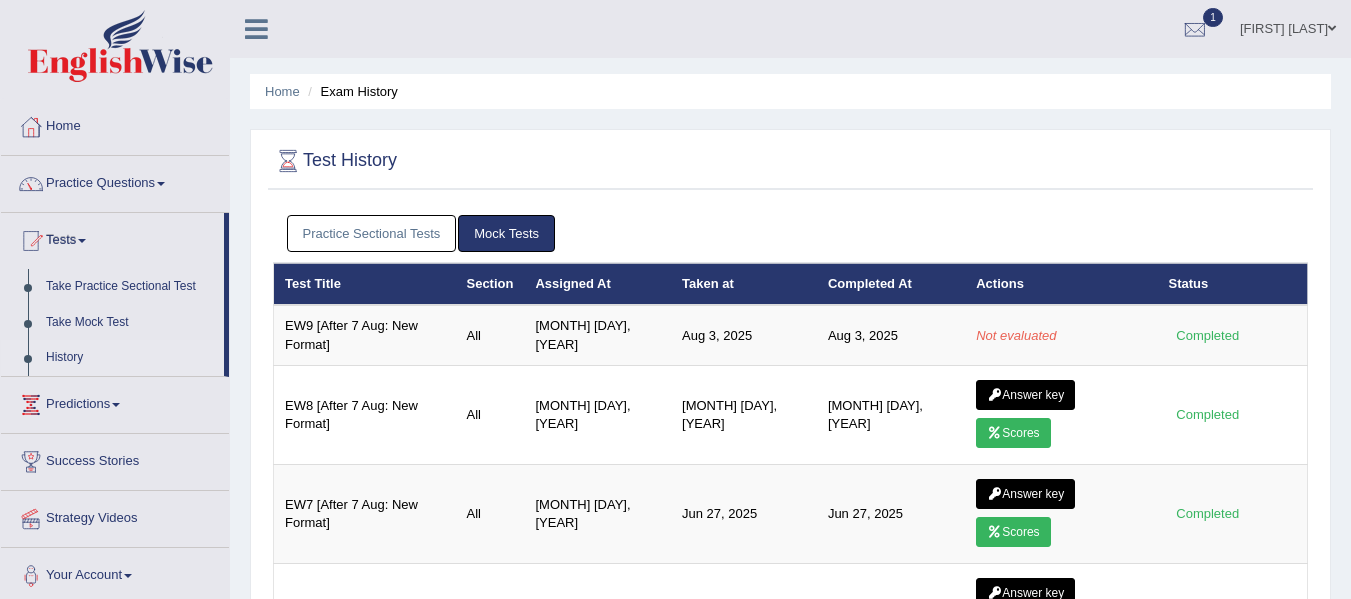 click on "Vanita Hans" at bounding box center [1288, 26] 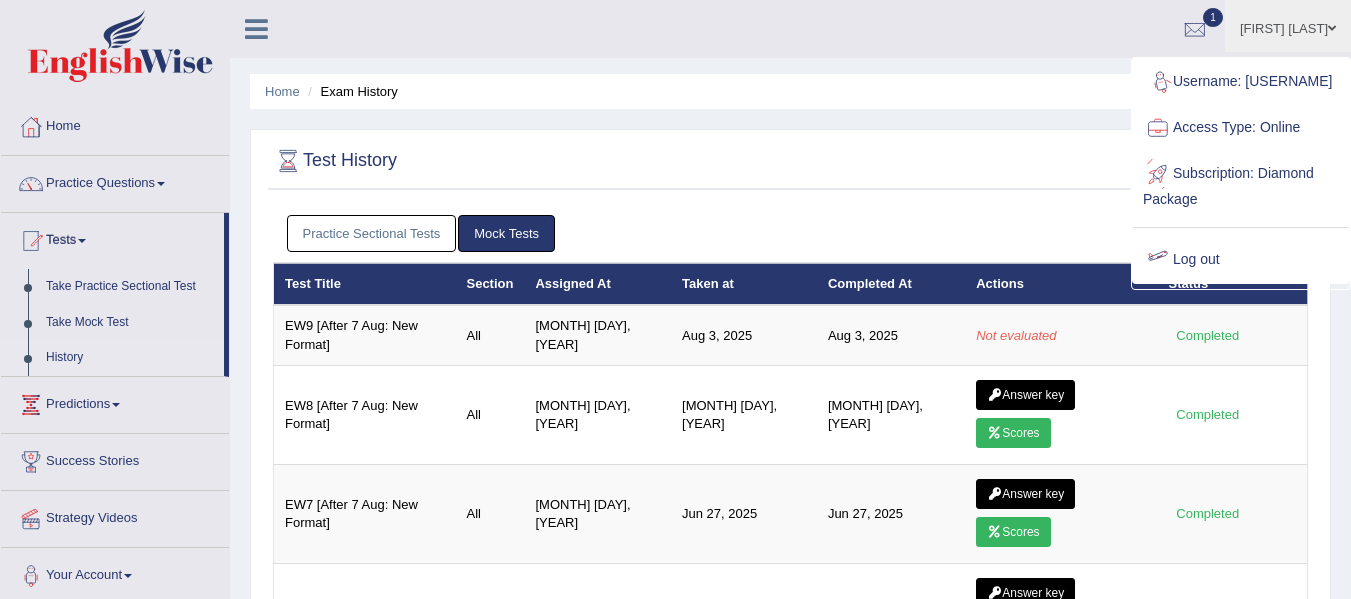 click on "Log out" at bounding box center [1241, 260] 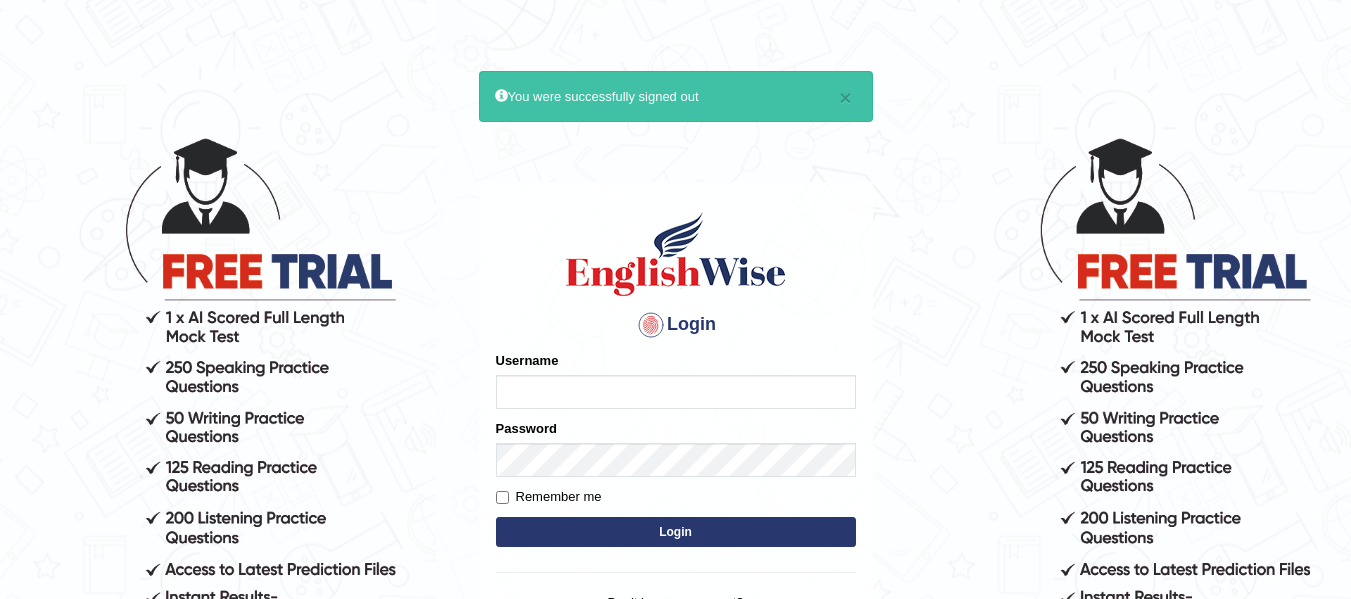 scroll, scrollTop: 0, scrollLeft: 0, axis: both 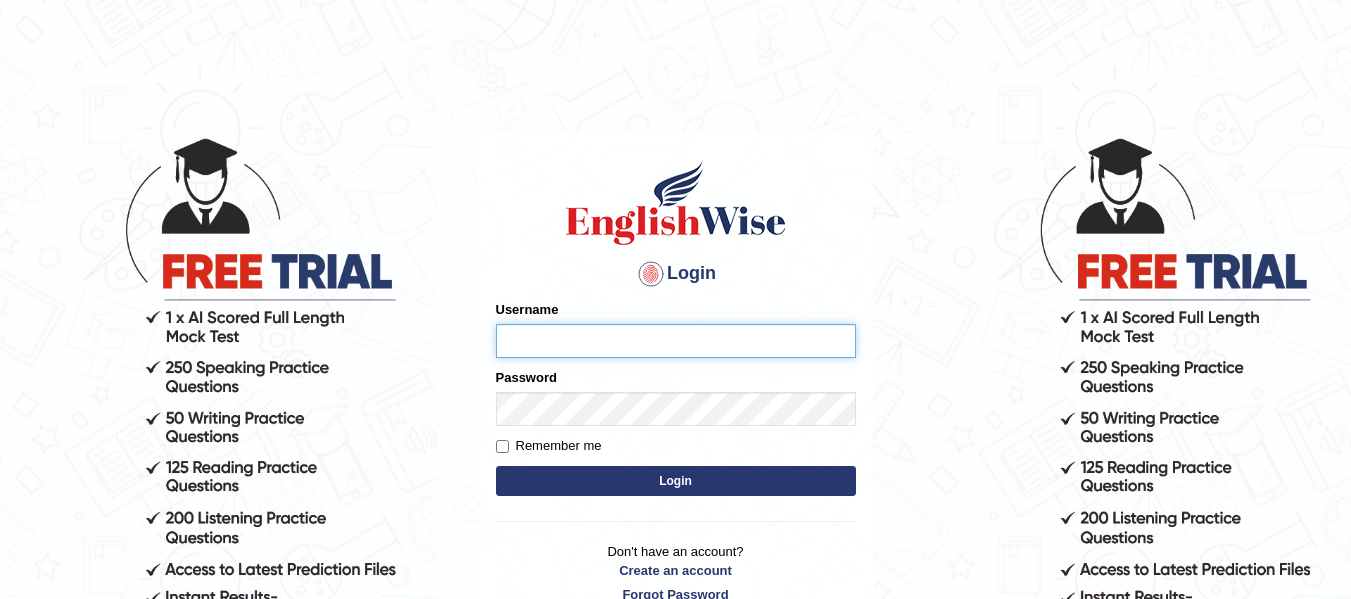 type on "vanita_parramatta" 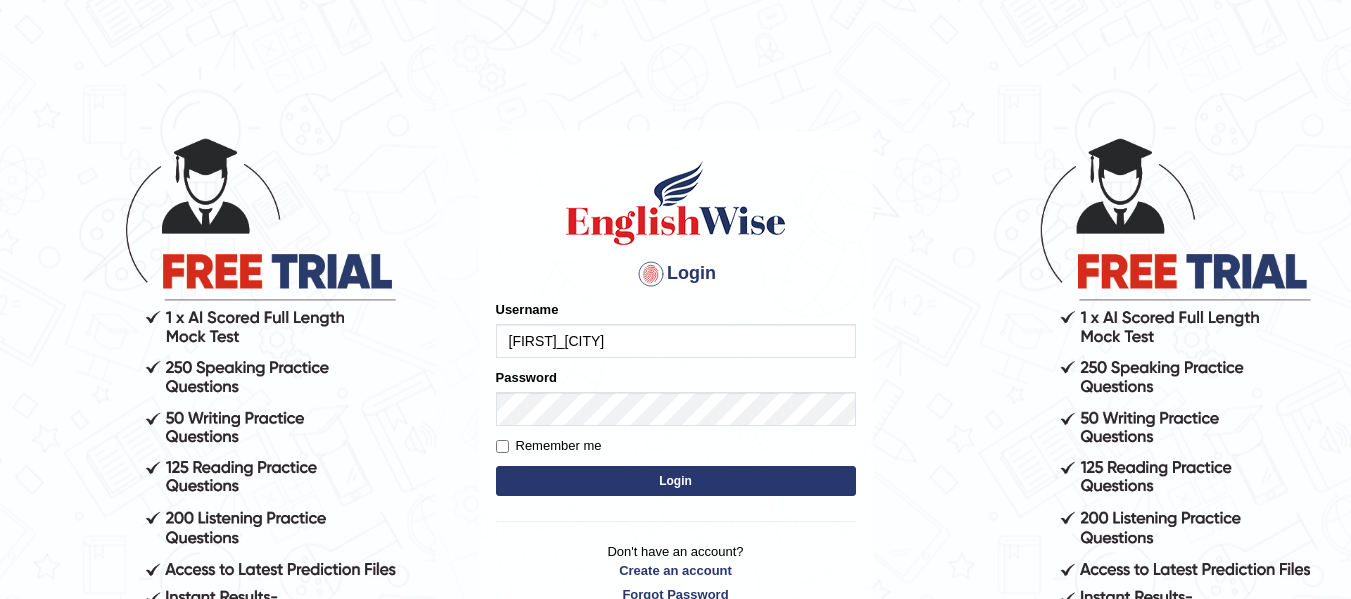click on "Login" at bounding box center (676, 481) 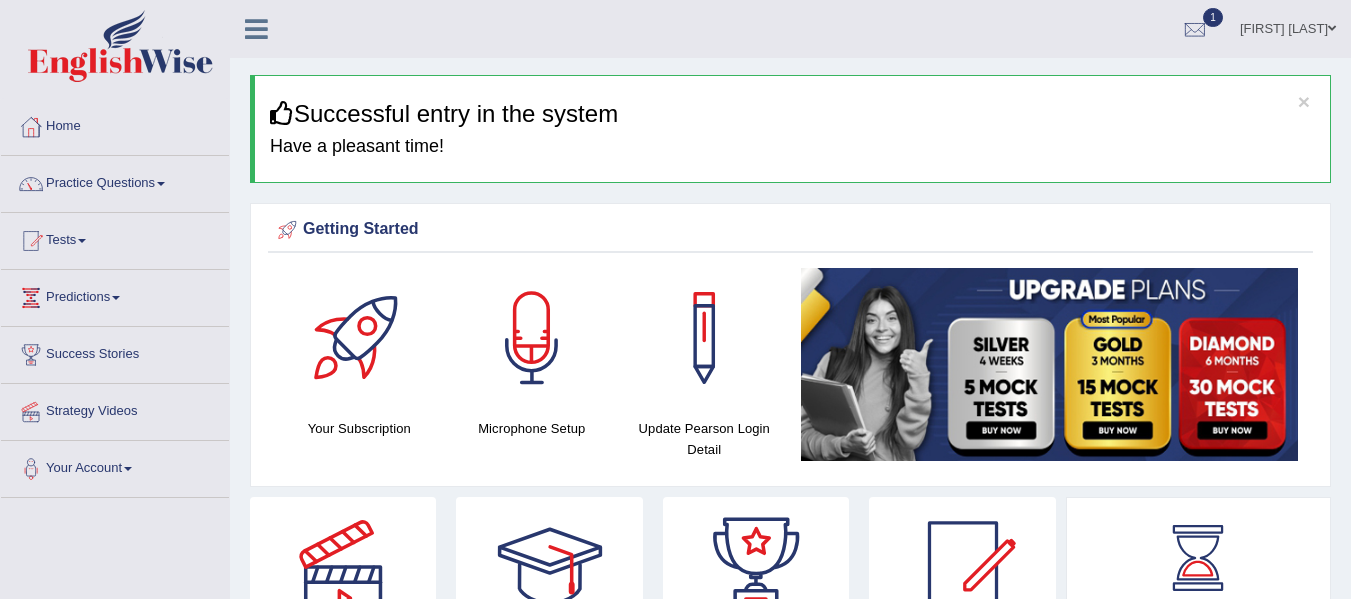 scroll, scrollTop: 0, scrollLeft: 0, axis: both 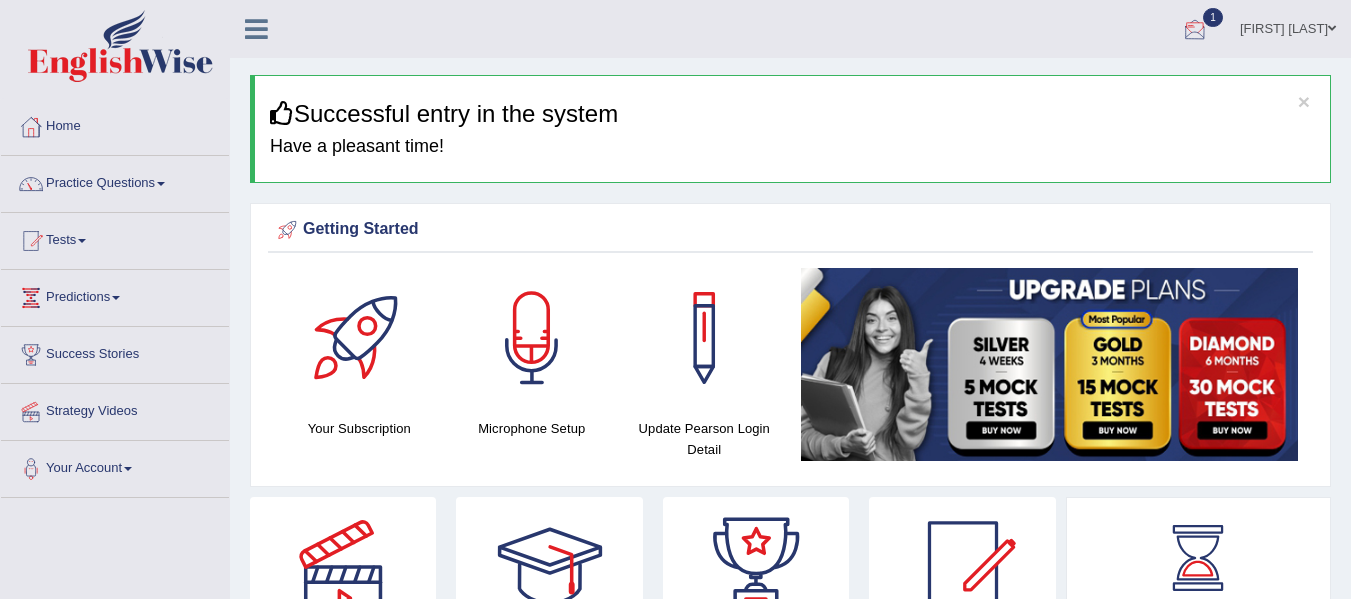 click at bounding box center [1195, 30] 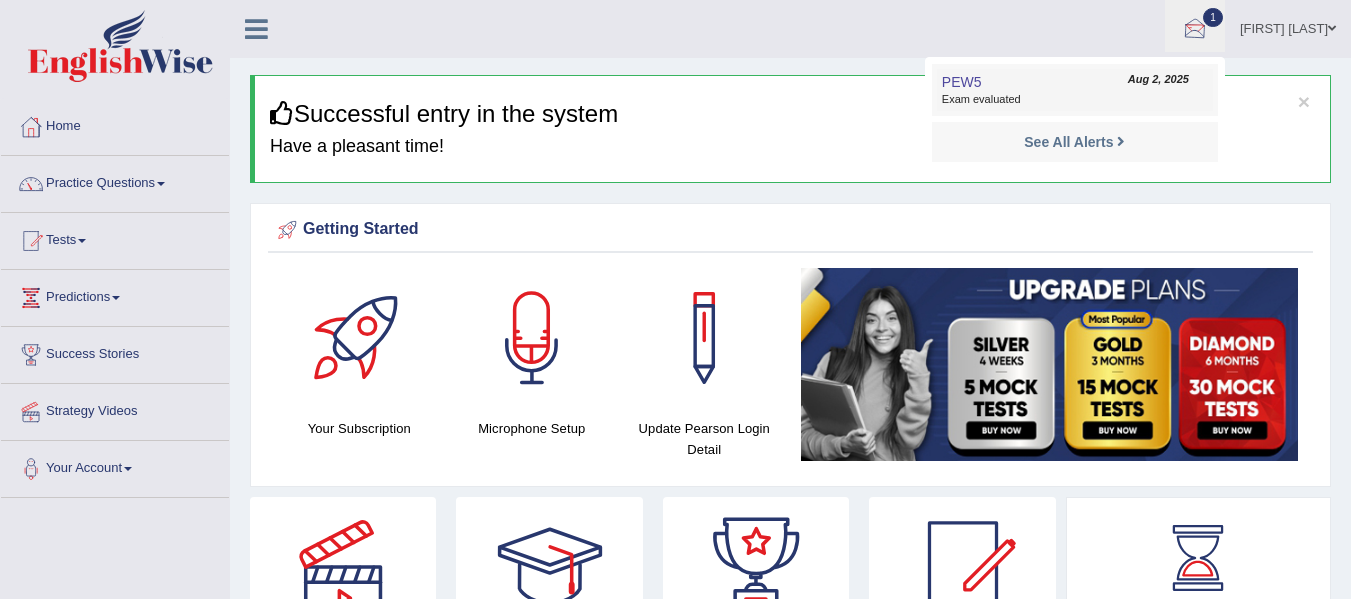 click on "PEW5
Aug 2, 2025
Exam evaluated" at bounding box center [1075, 90] 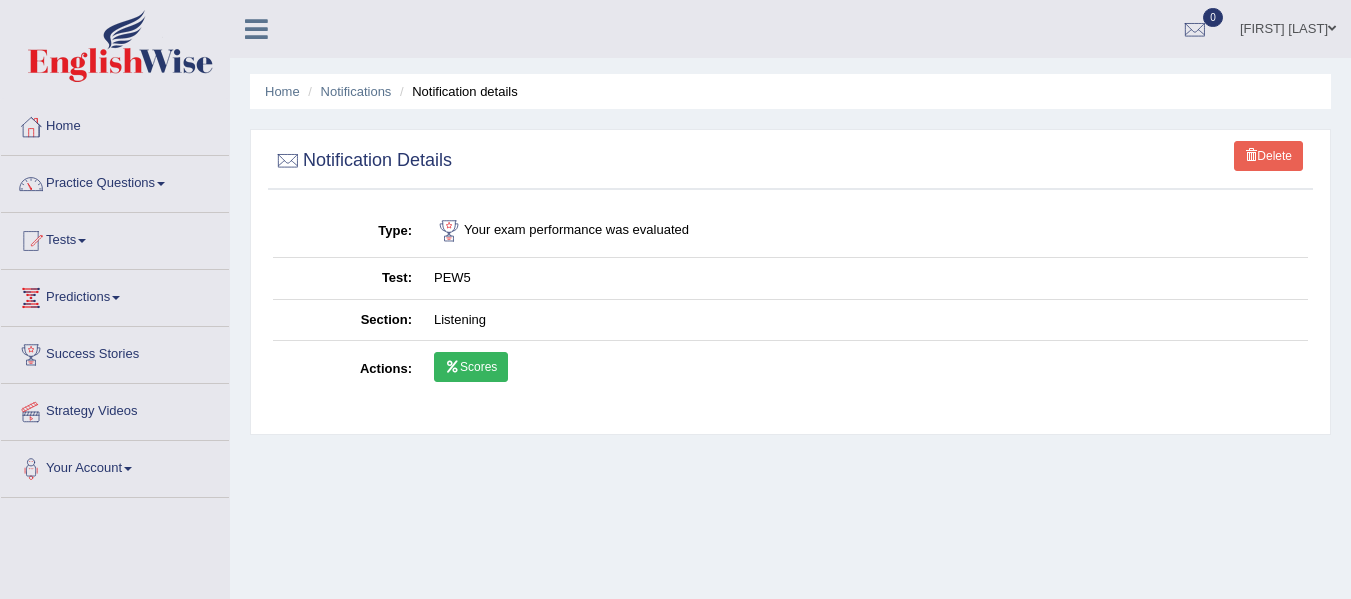 scroll, scrollTop: 0, scrollLeft: 0, axis: both 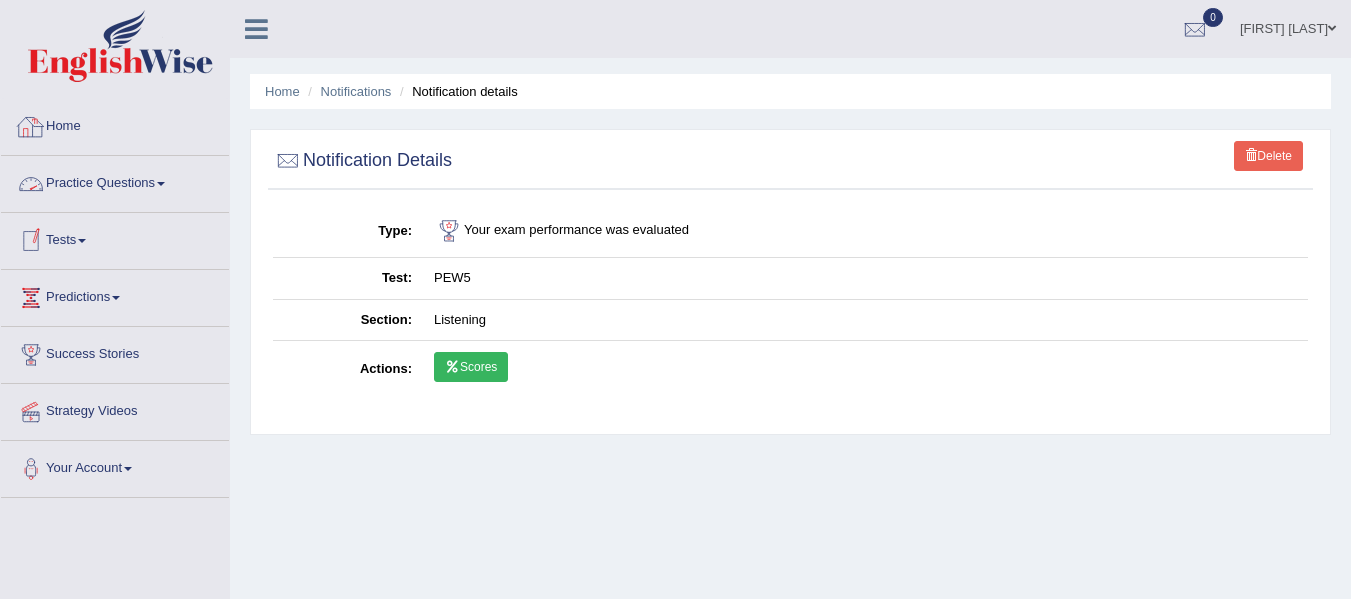 click on "Home" at bounding box center [115, 124] 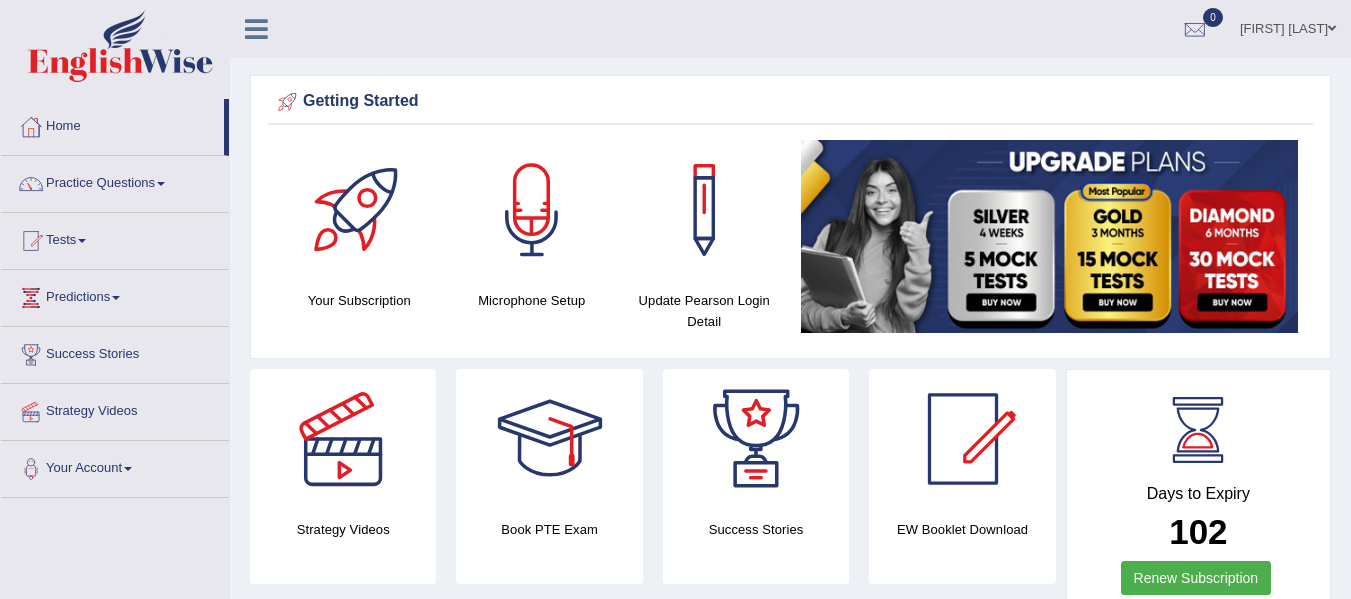 scroll, scrollTop: 0, scrollLeft: 0, axis: both 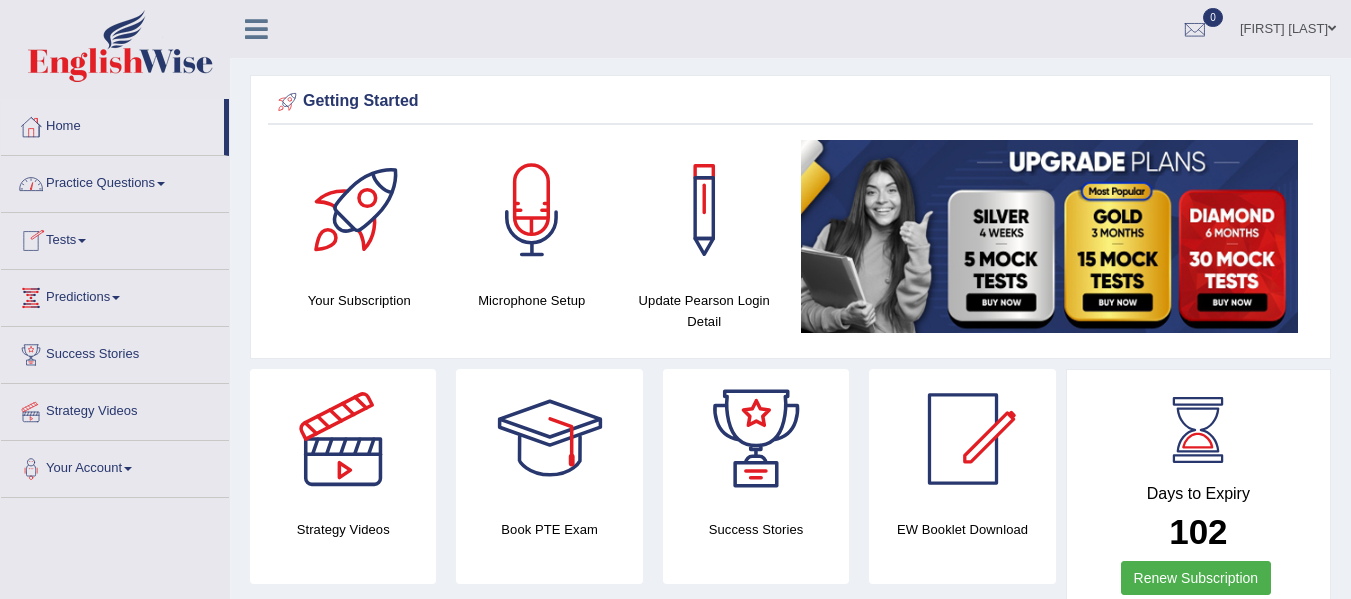 click on "Tests" at bounding box center (115, 238) 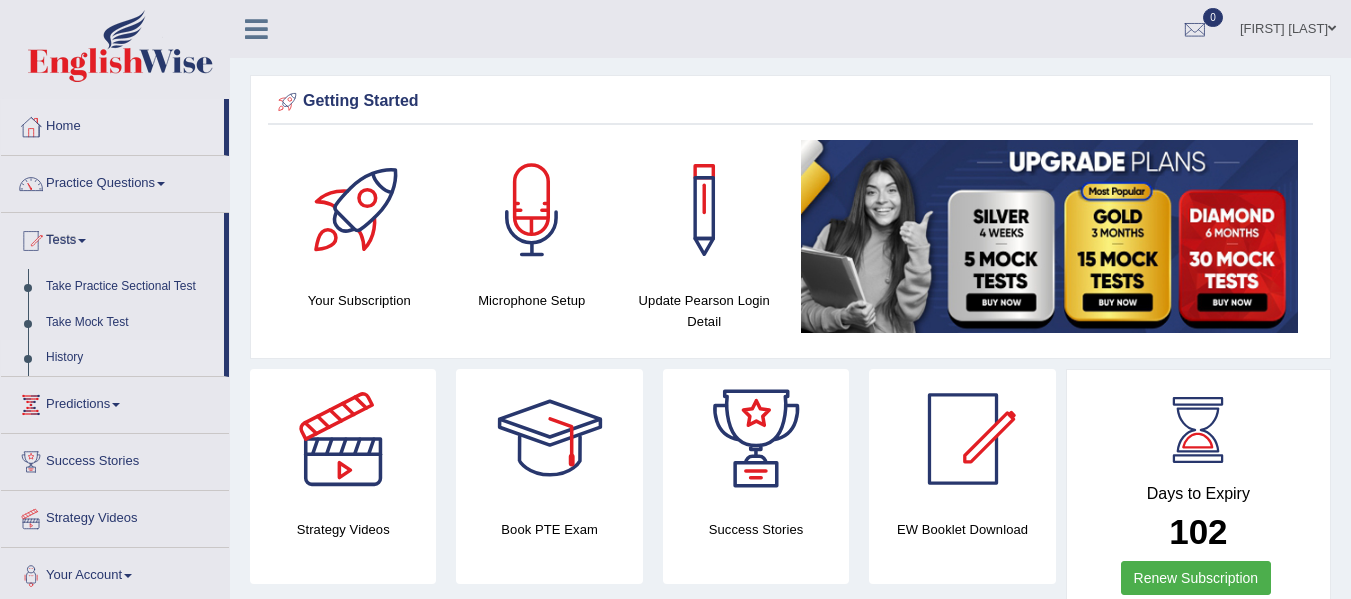click on "History" at bounding box center [130, 358] 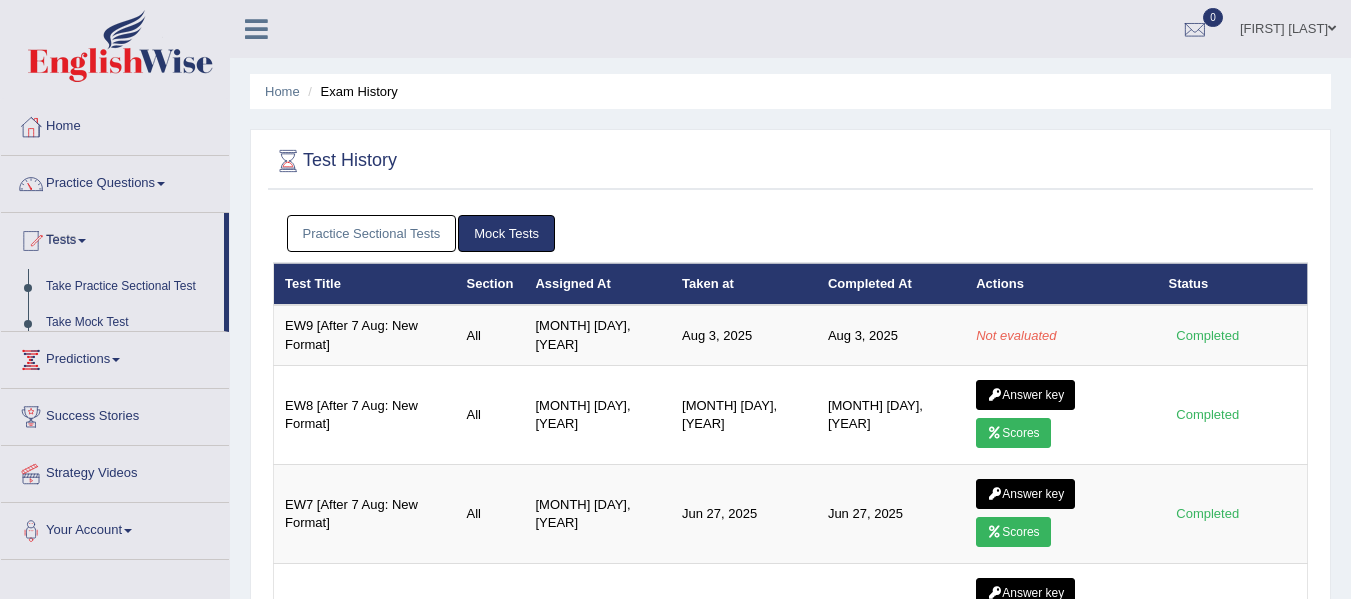 scroll, scrollTop: 0, scrollLeft: 0, axis: both 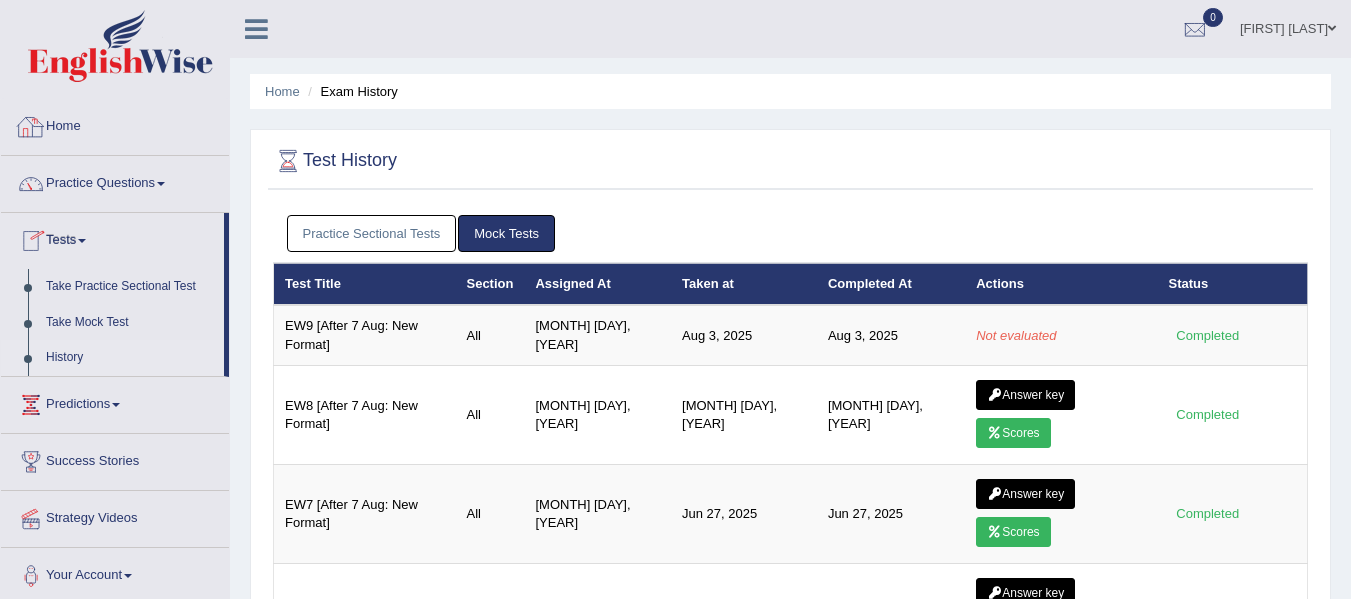 click on "Home" at bounding box center [115, 124] 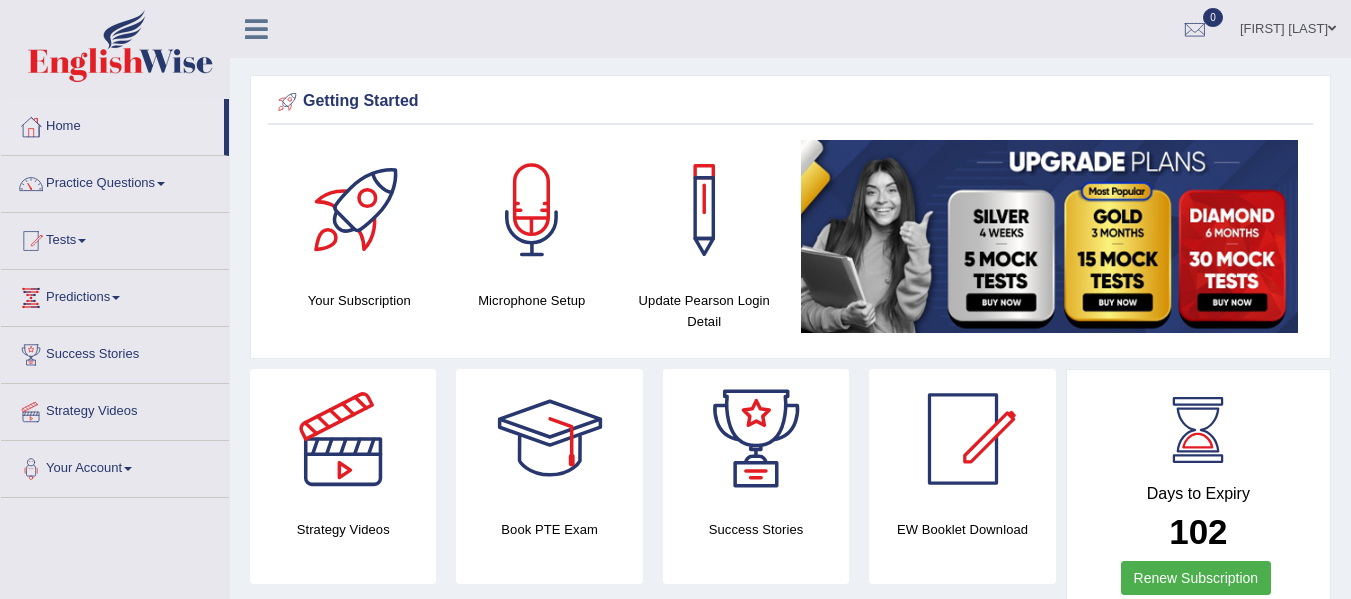 scroll, scrollTop: 0, scrollLeft: 0, axis: both 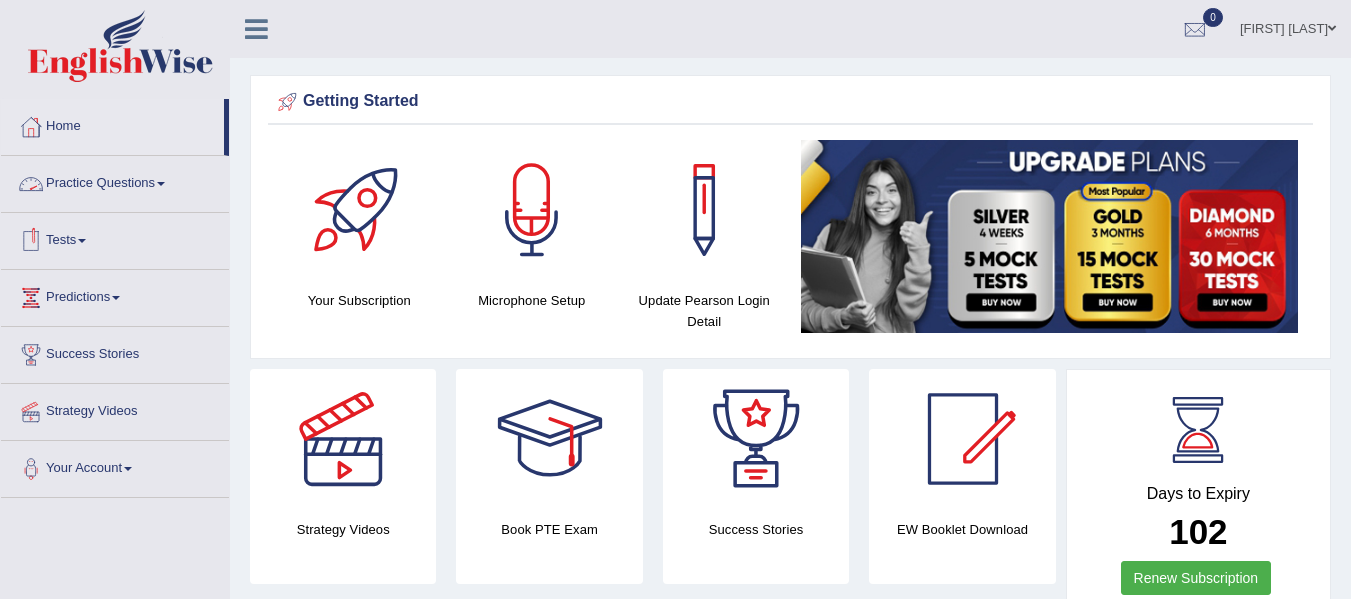click on "Tests" at bounding box center [115, 238] 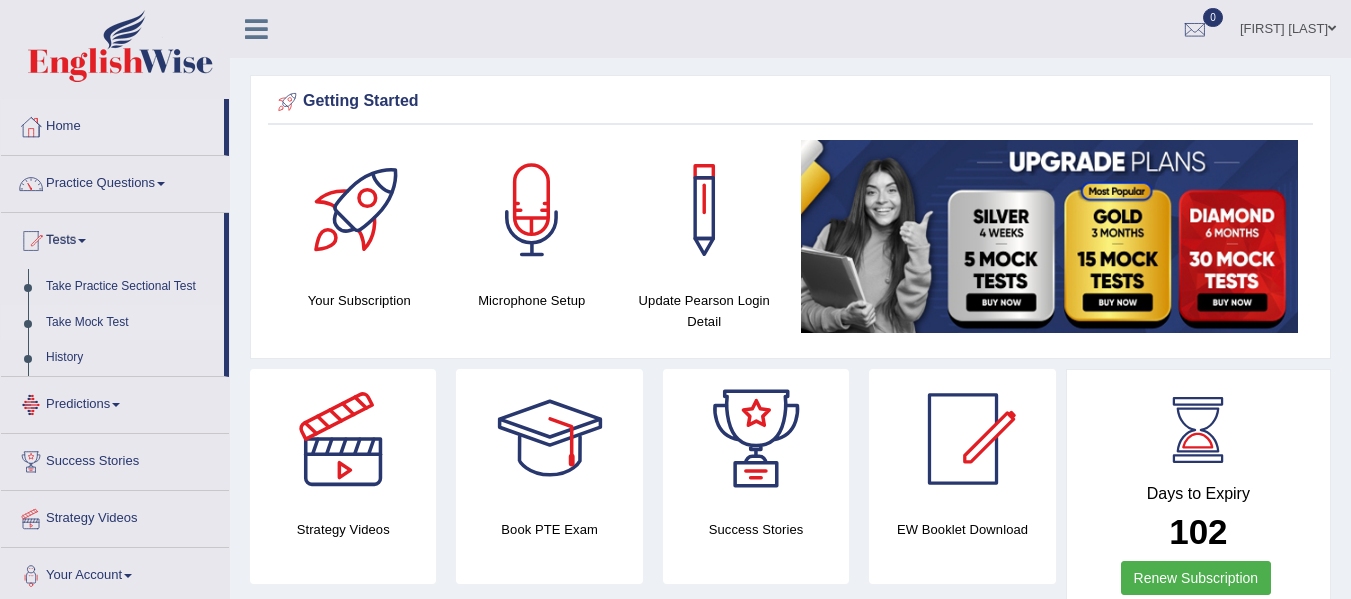 click on "Take Mock Test" at bounding box center [130, 323] 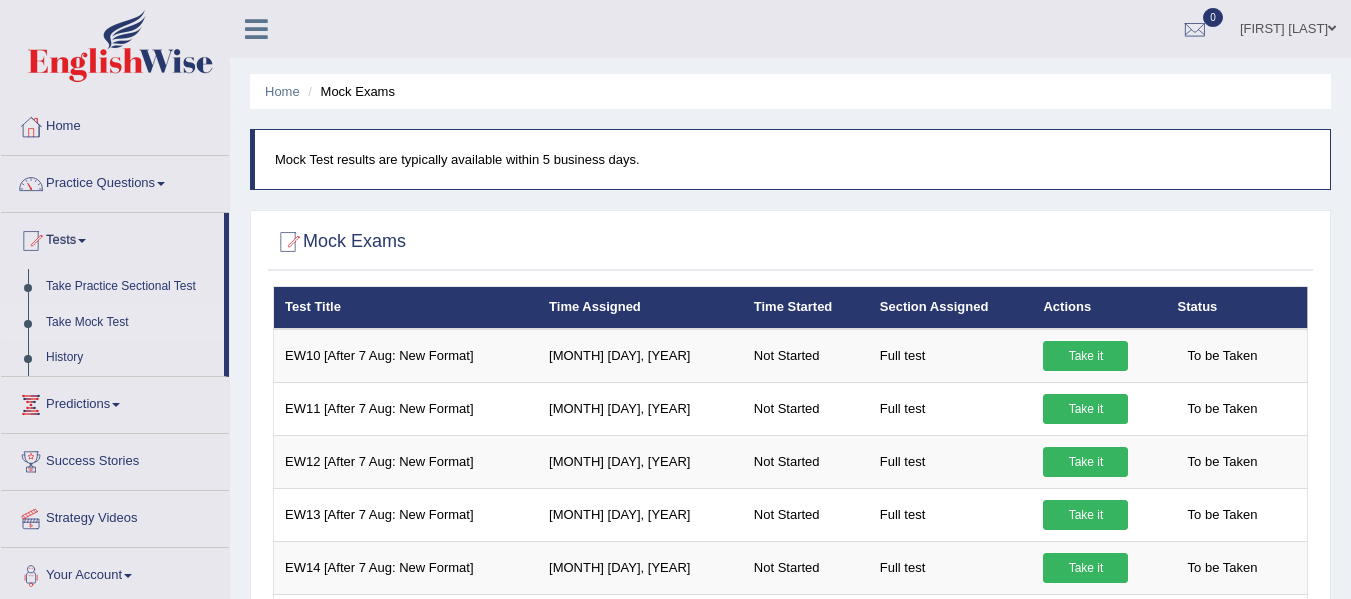 scroll, scrollTop: 0, scrollLeft: 0, axis: both 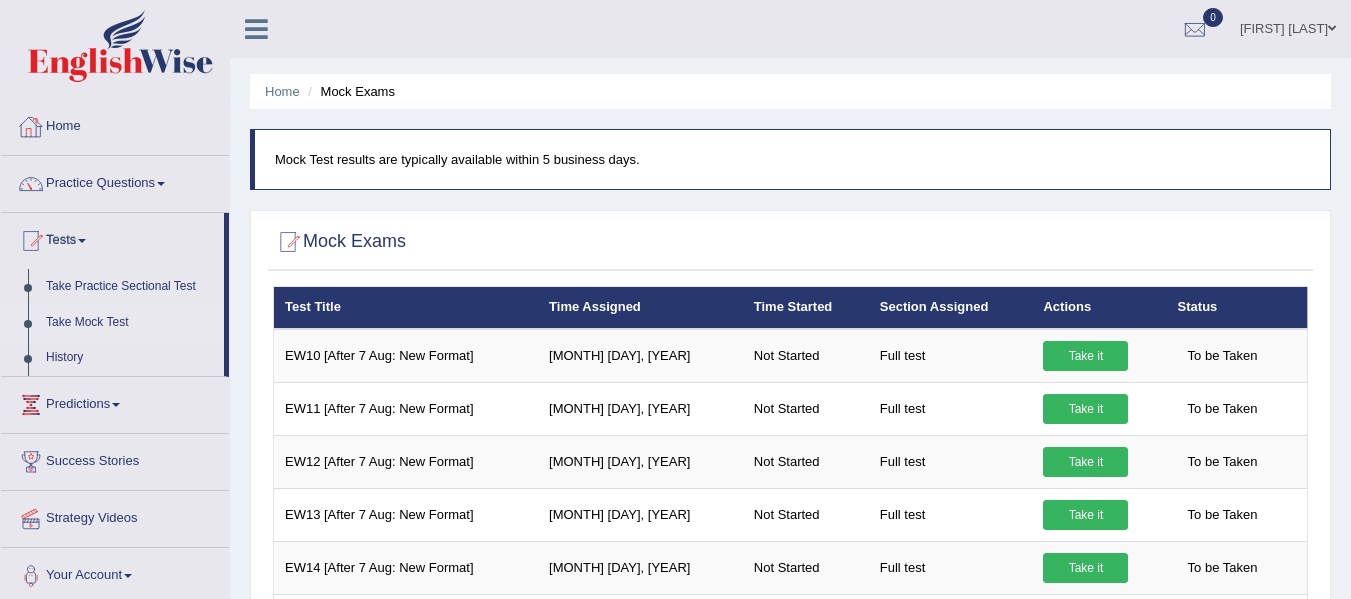 click on "Home" at bounding box center (115, 124) 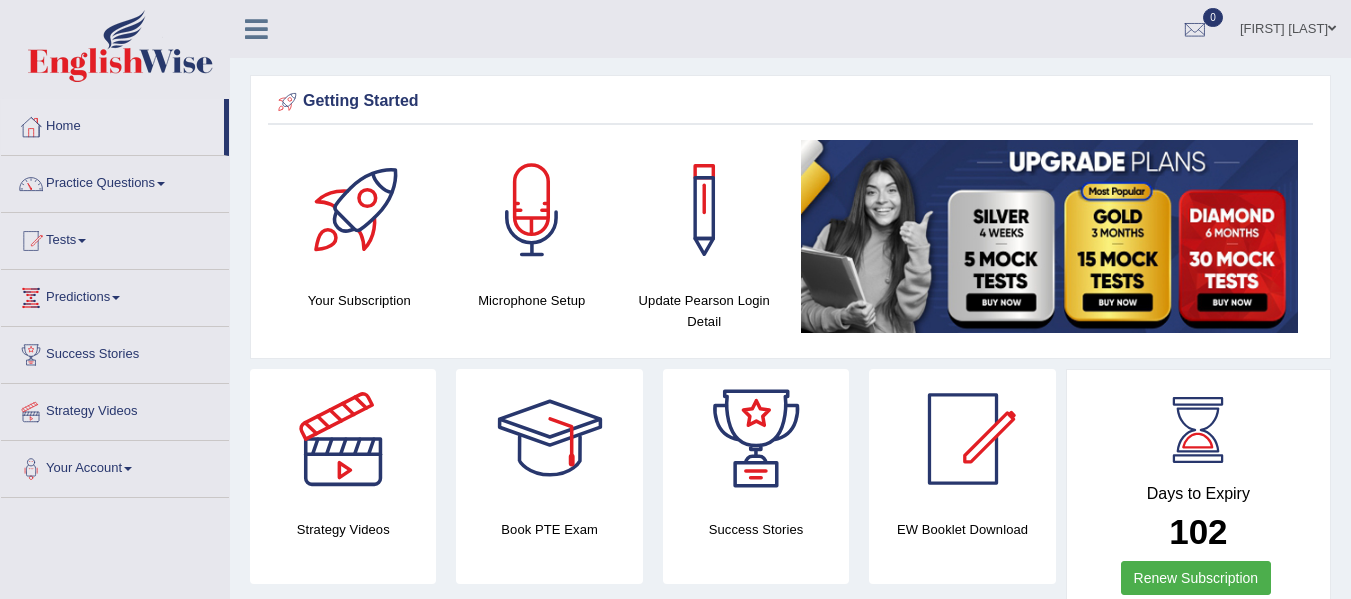 scroll, scrollTop: 0, scrollLeft: 0, axis: both 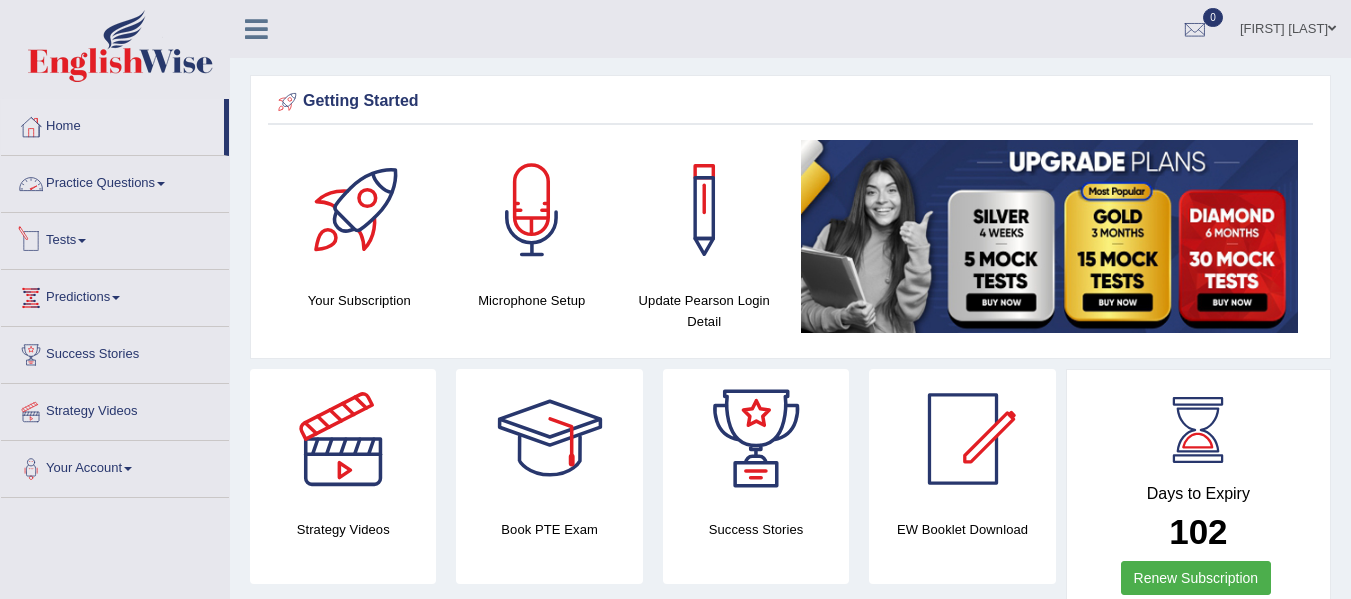 click on "Tests" at bounding box center (115, 238) 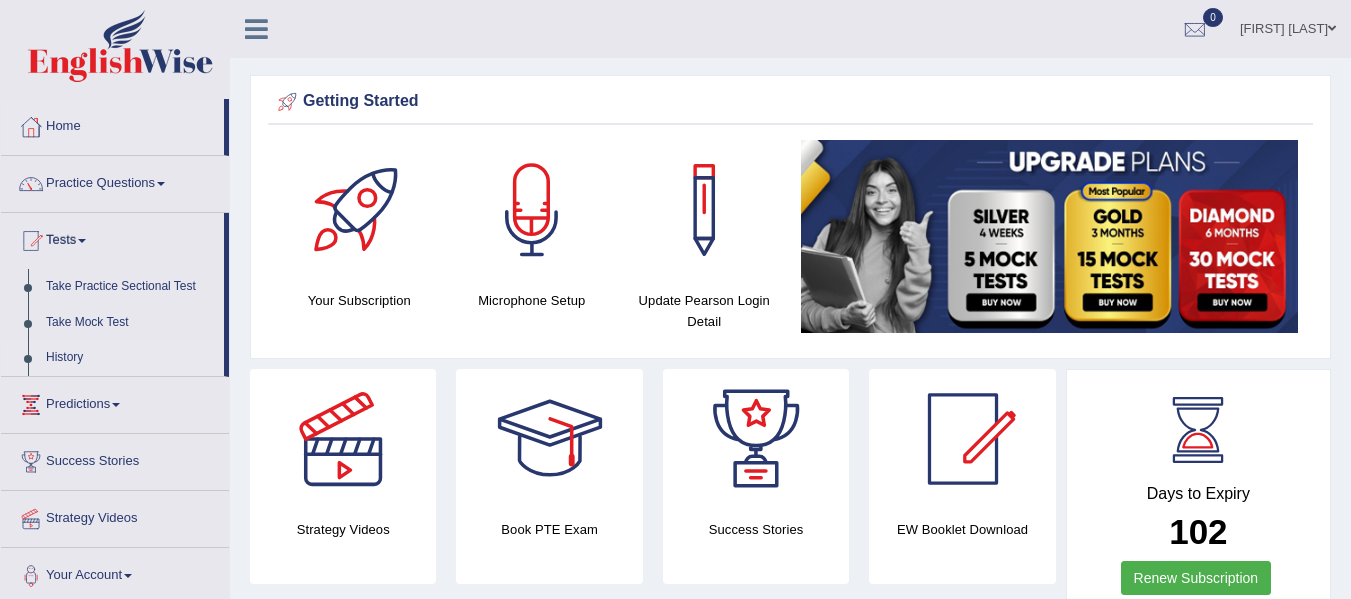 click on "History" at bounding box center (130, 358) 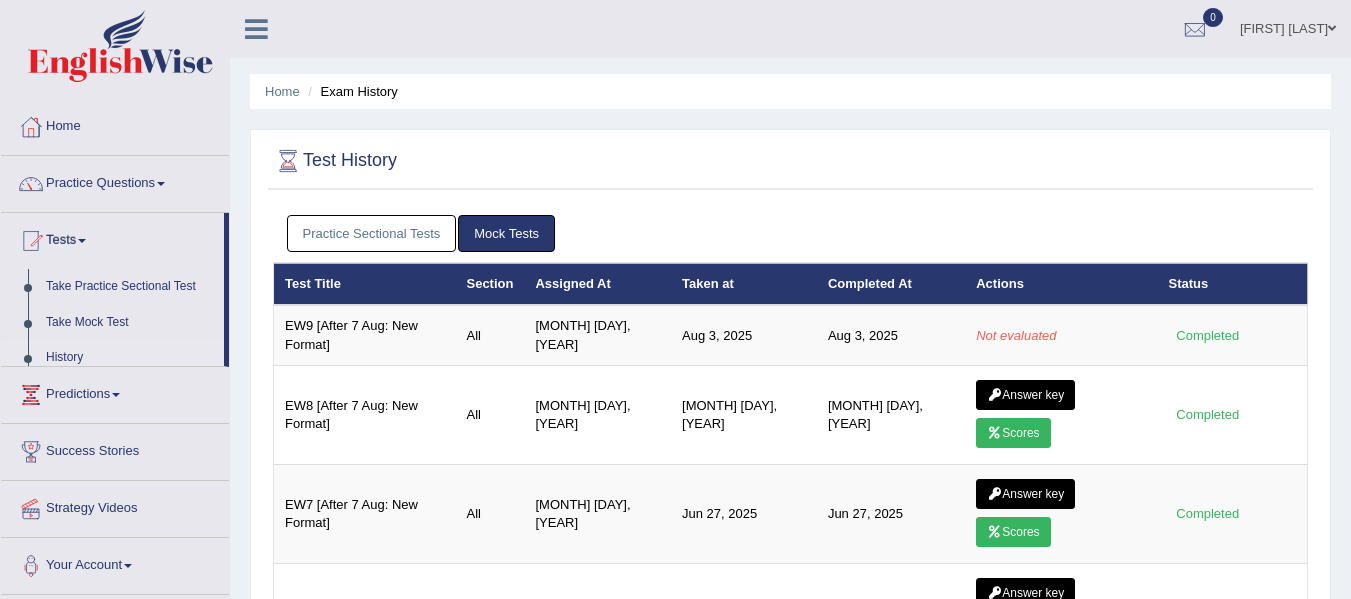 scroll, scrollTop: 0, scrollLeft: 0, axis: both 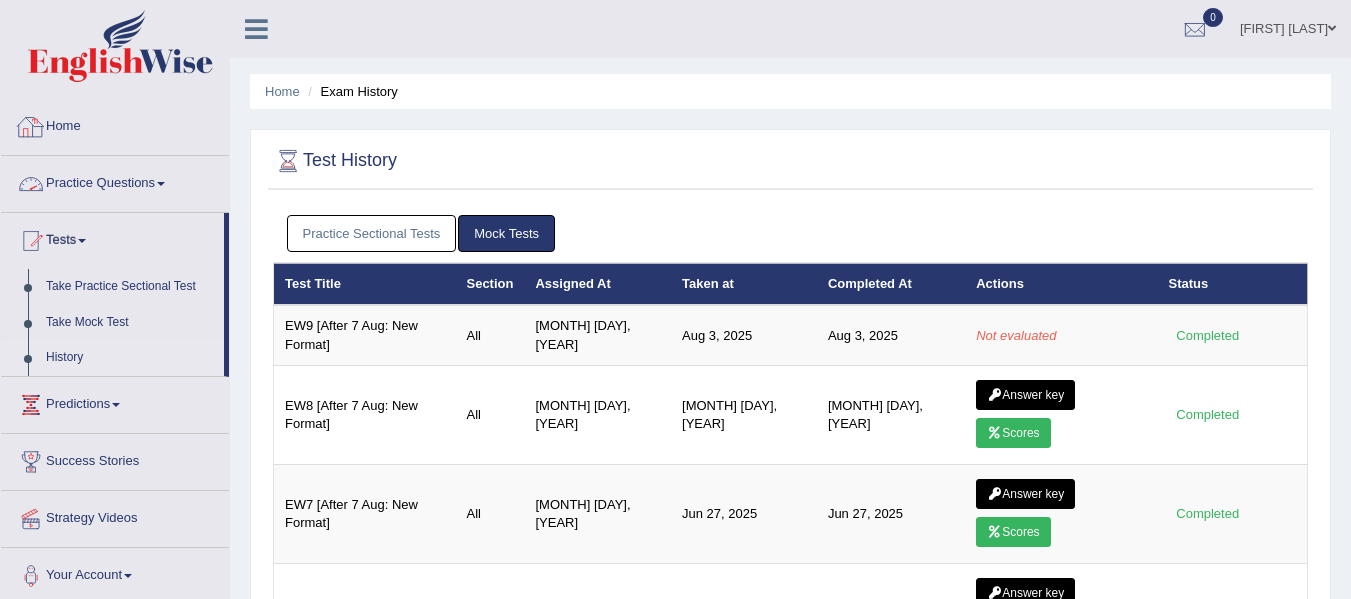 click on "Home" at bounding box center (115, 124) 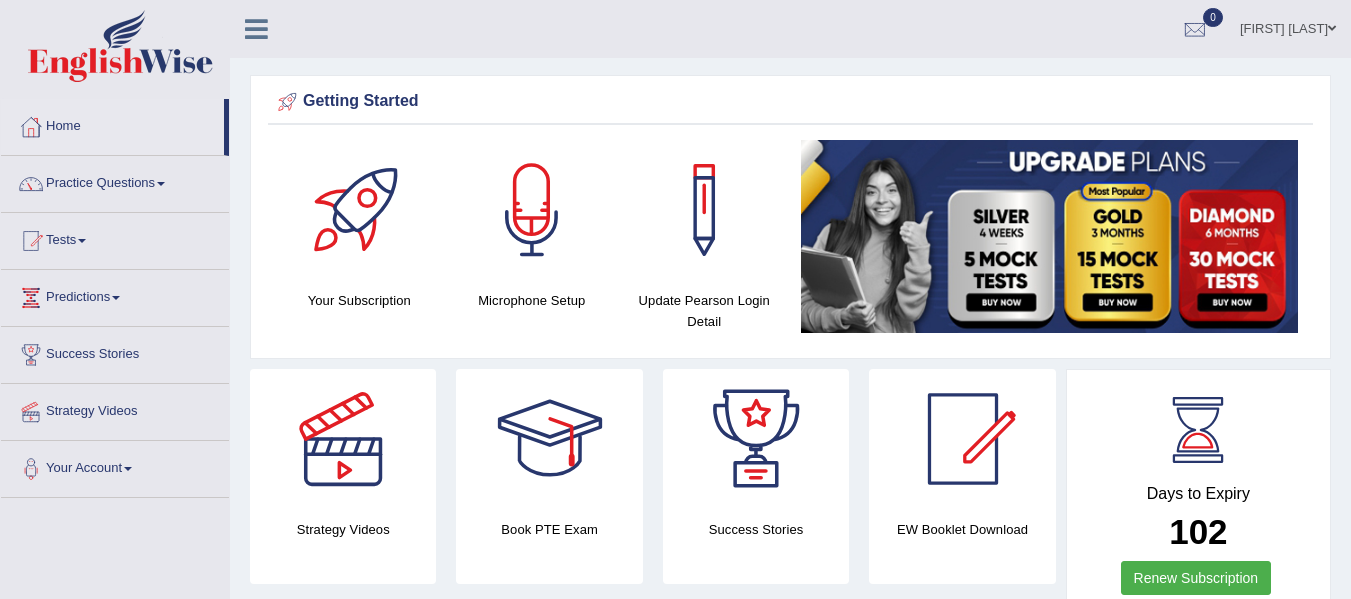 scroll, scrollTop: 0, scrollLeft: 0, axis: both 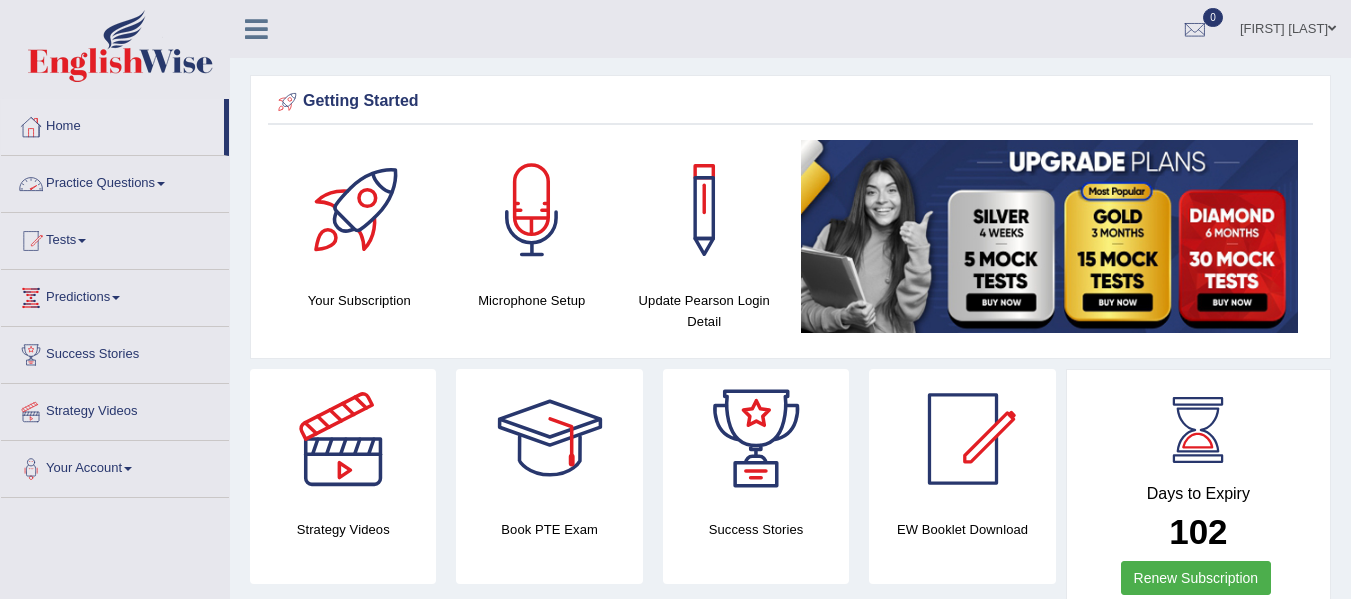click on "Home" at bounding box center [112, 124] 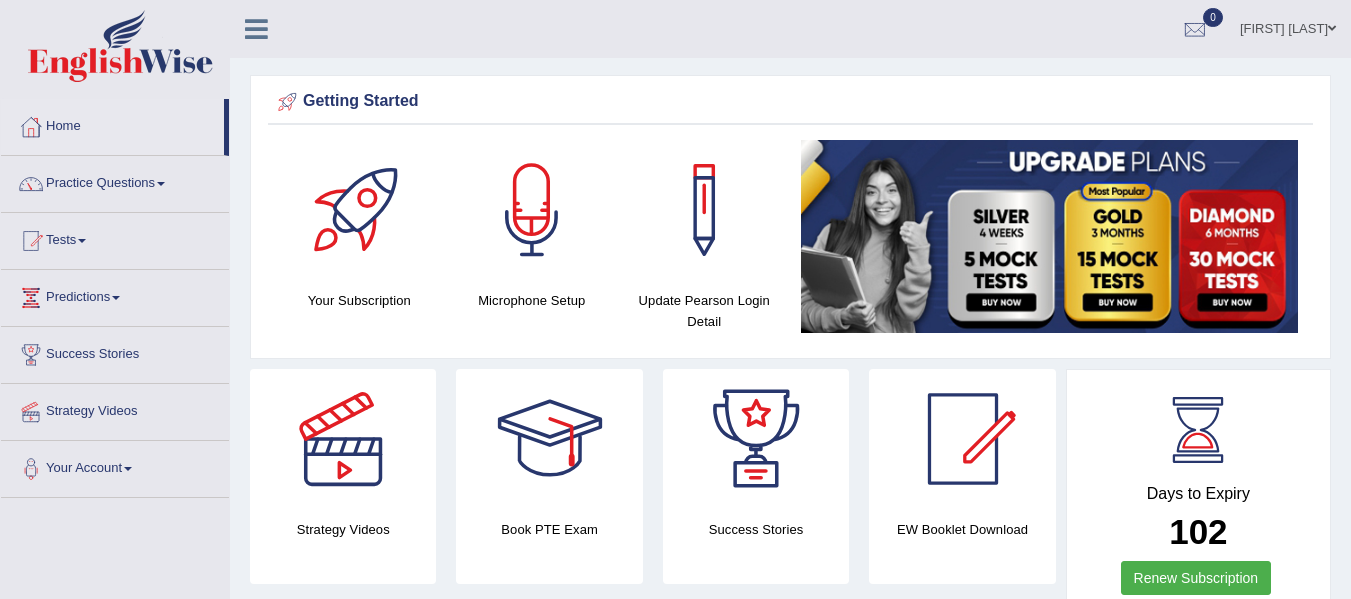 scroll, scrollTop: 0, scrollLeft: 0, axis: both 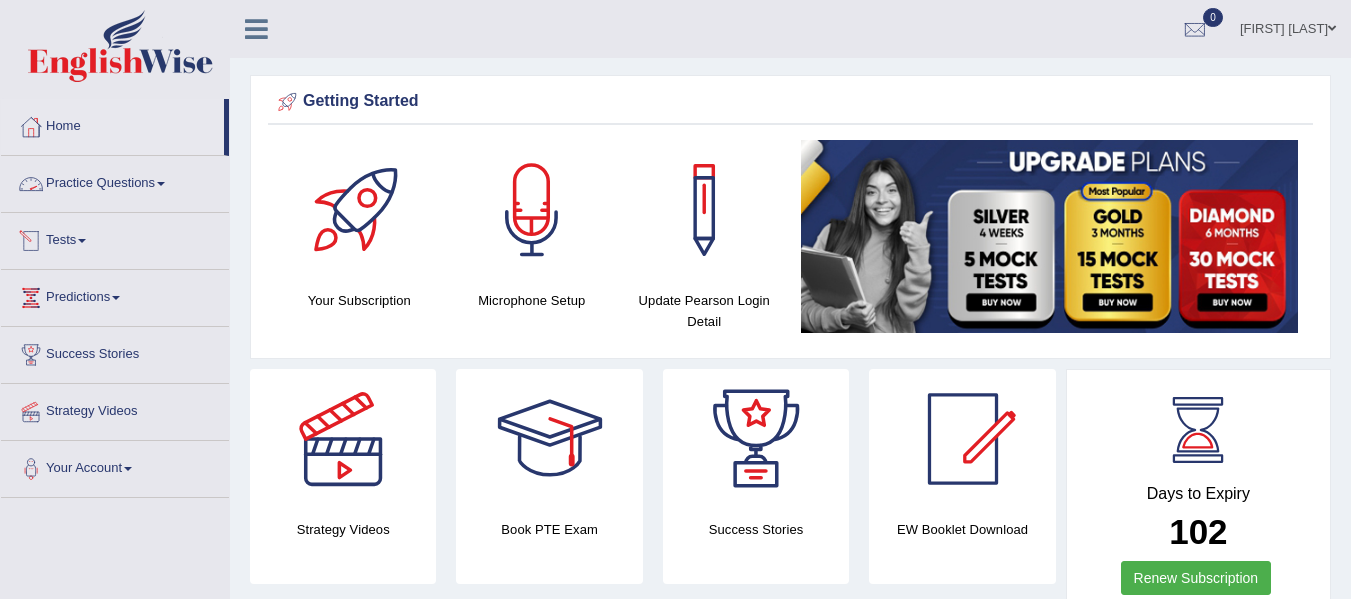 click on "Tests" at bounding box center (115, 238) 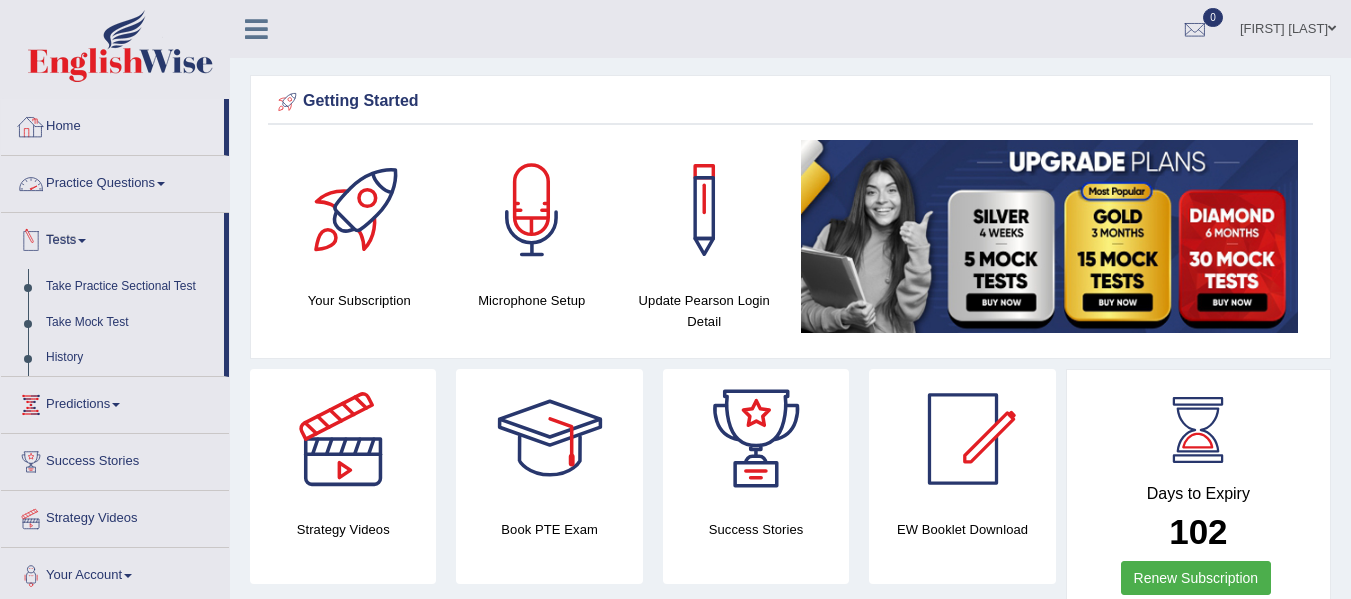 click on "Home" at bounding box center (112, 124) 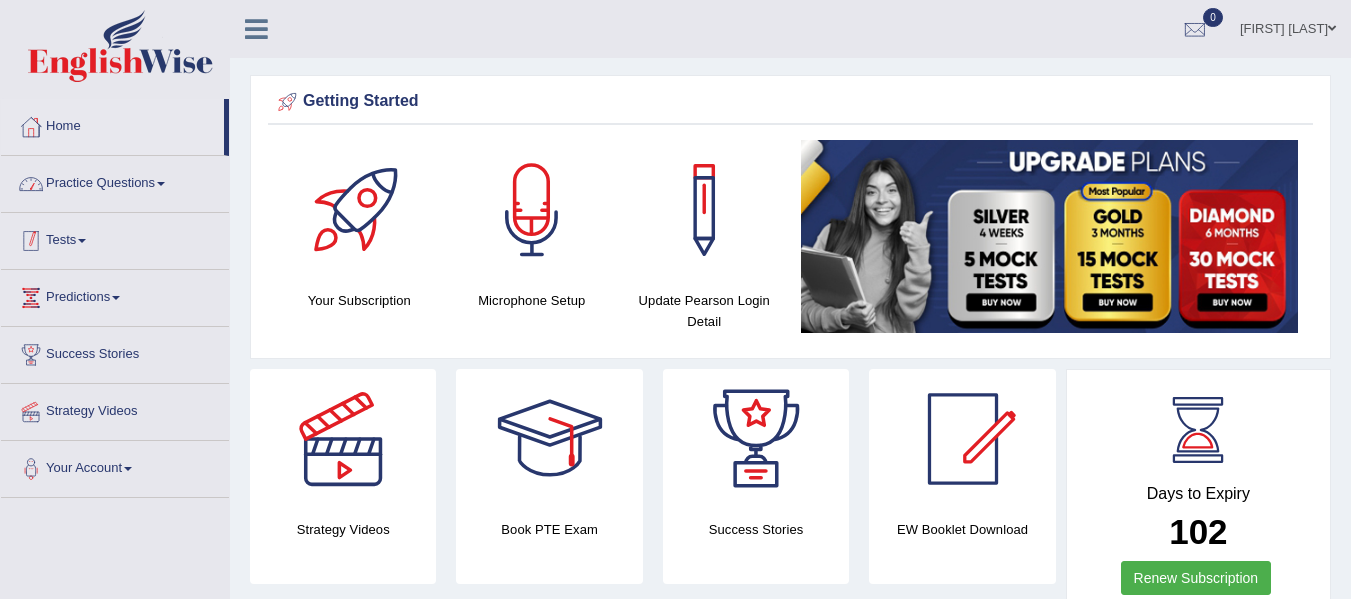 scroll, scrollTop: 0, scrollLeft: 0, axis: both 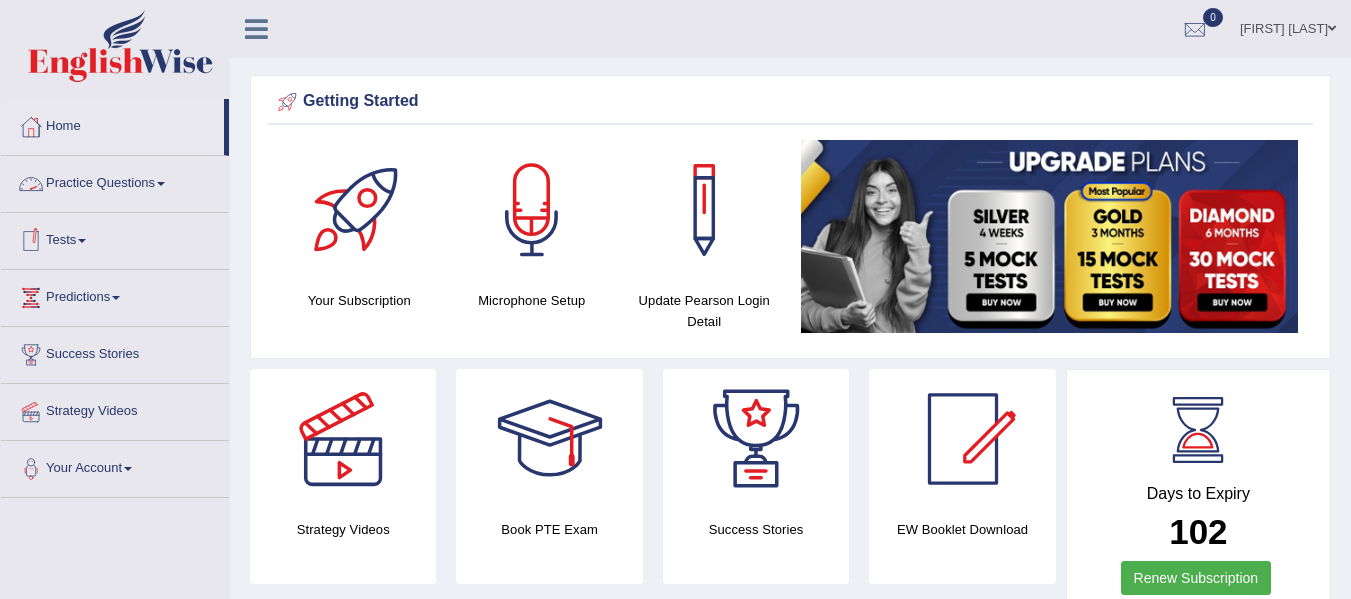 click on "Tests" at bounding box center [115, 238] 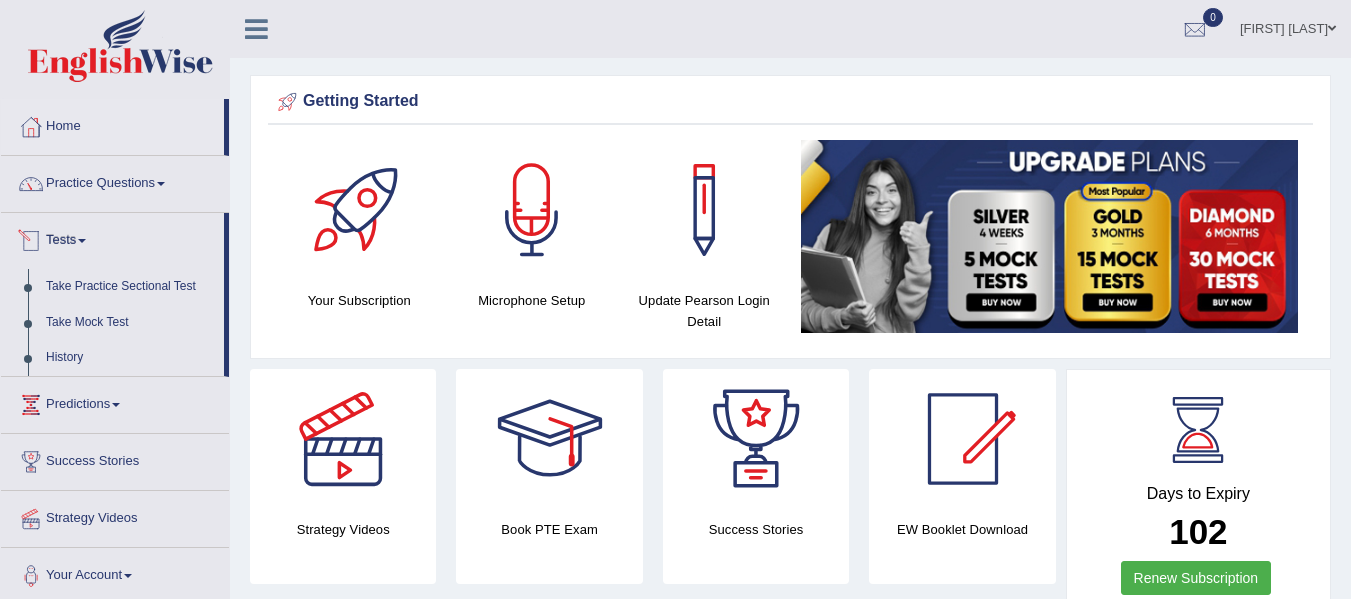 click on "Tests" at bounding box center [112, 238] 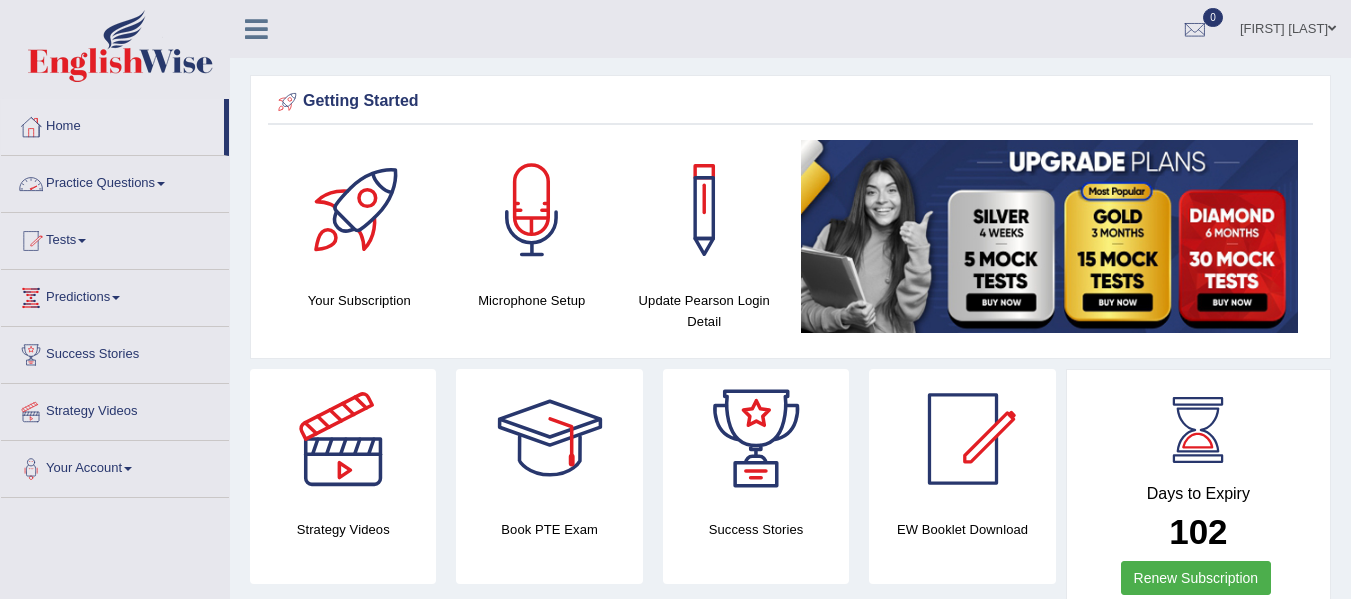 click on "Practice Questions" at bounding box center (115, 181) 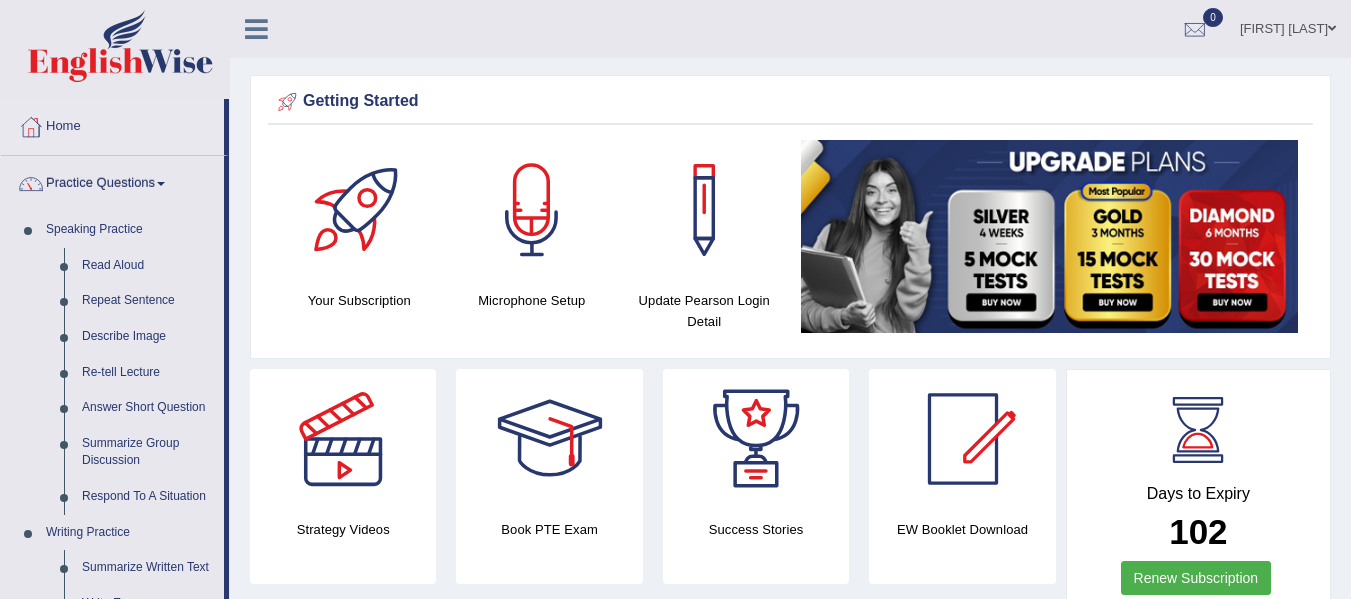 click on "Practice Questions" at bounding box center [112, 181] 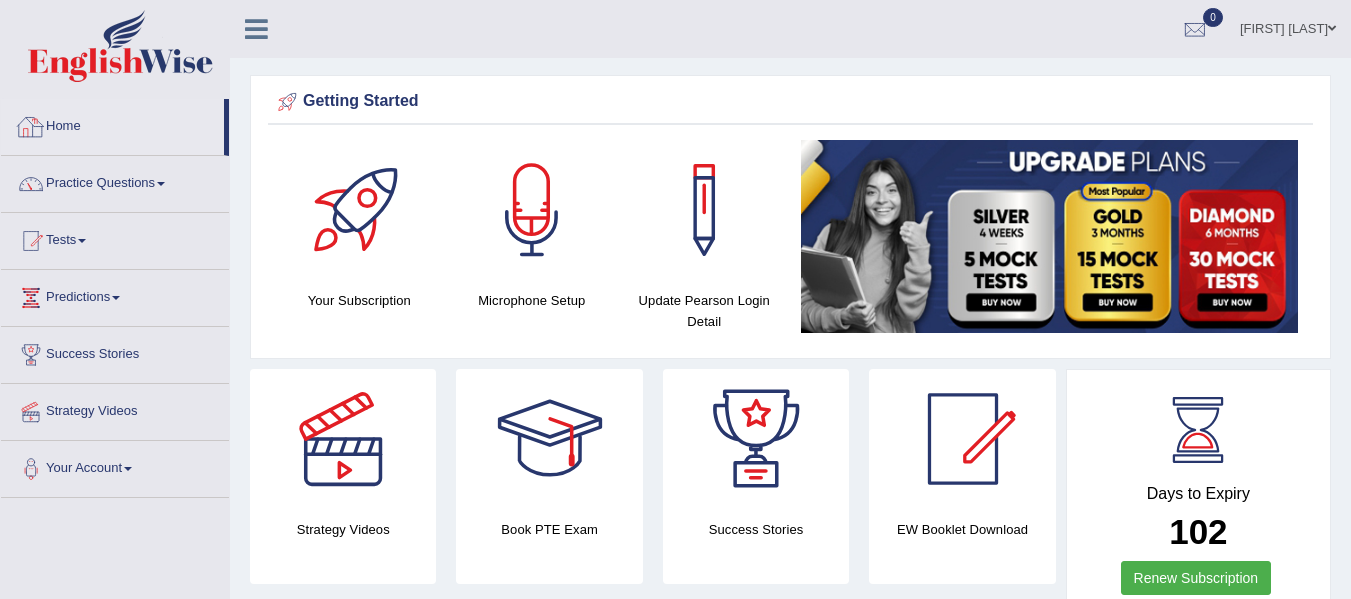 click on "Home" at bounding box center (112, 124) 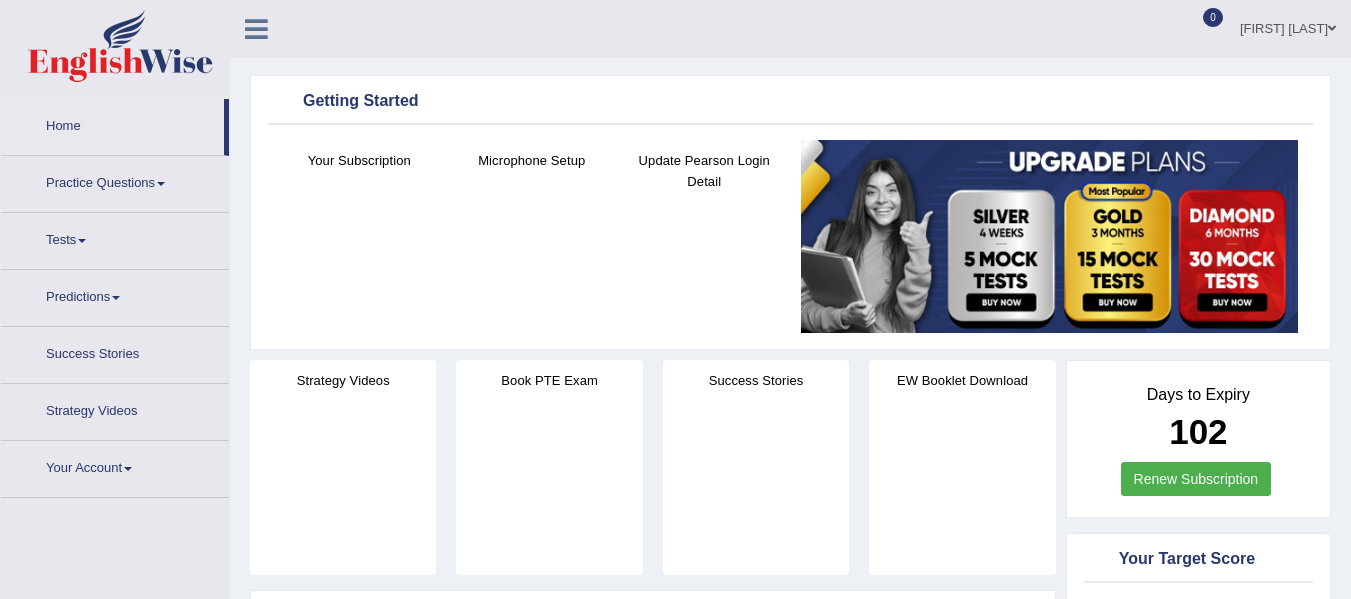 scroll, scrollTop: 0, scrollLeft: 0, axis: both 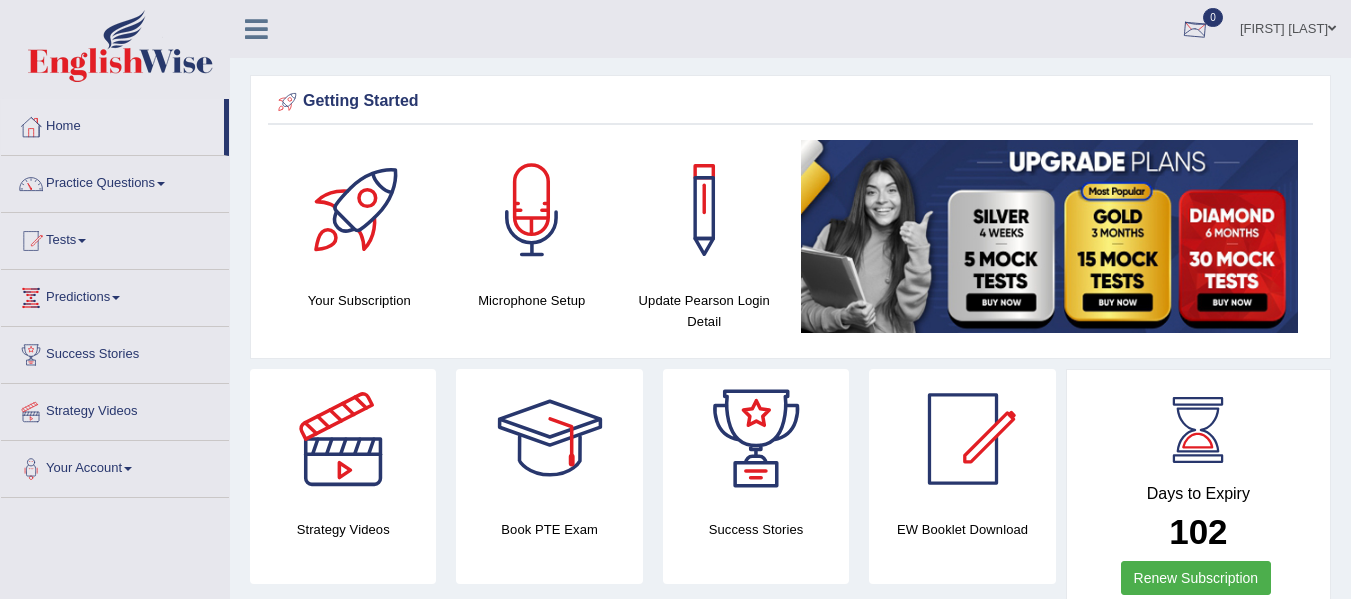 click at bounding box center [1195, 30] 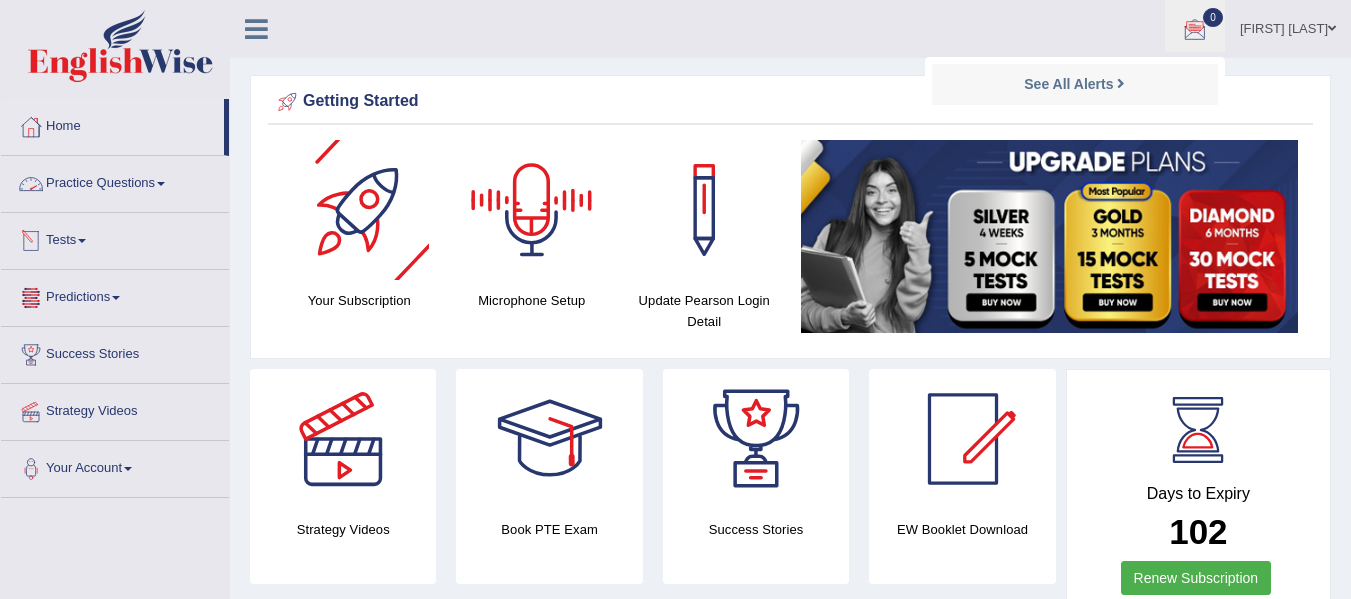 click on "Predictions" at bounding box center [115, 295] 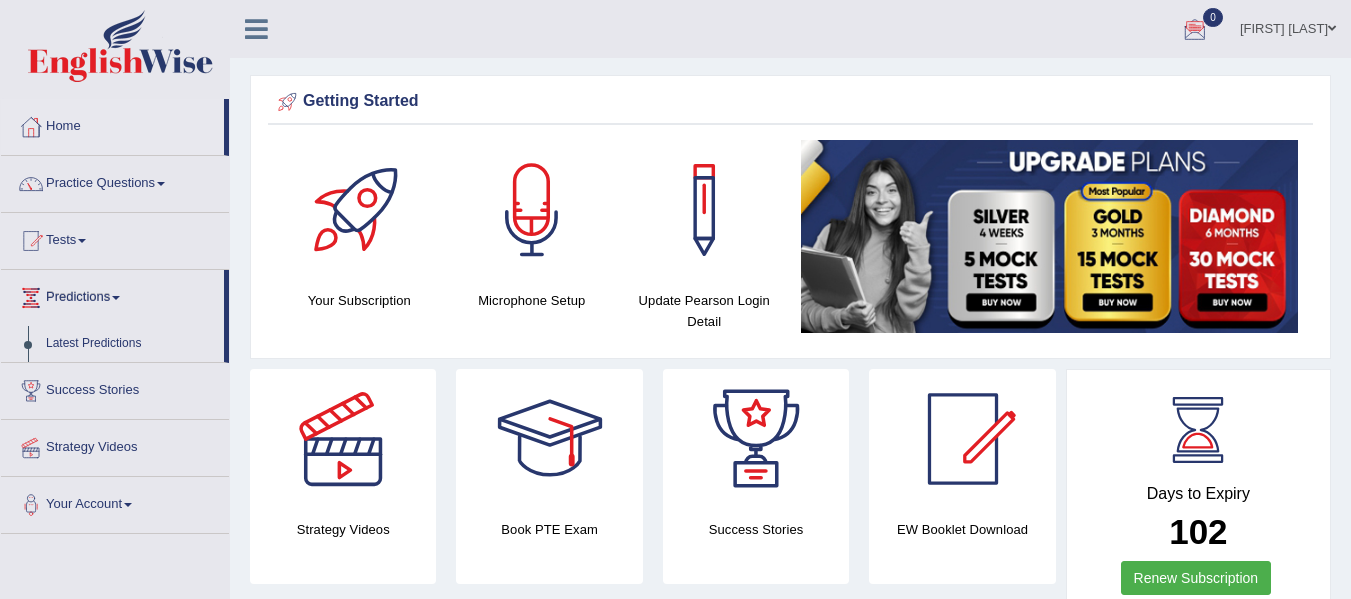 click on "Predictions" at bounding box center [112, 295] 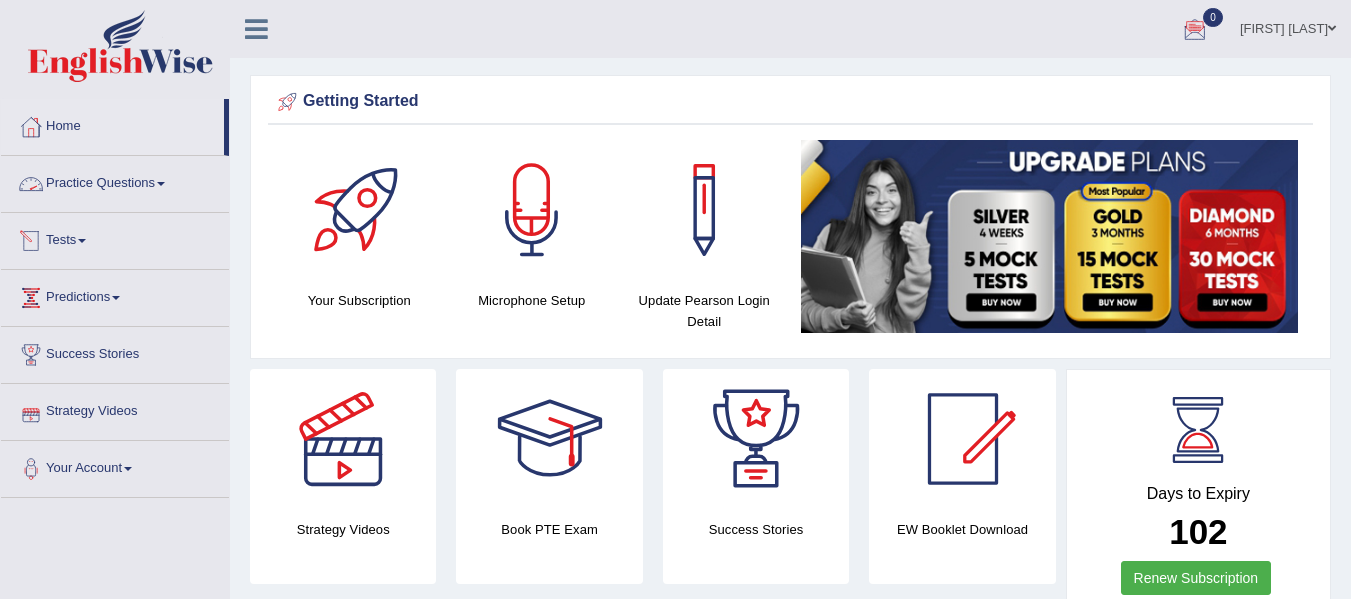 click on "Practice Questions" at bounding box center [115, 181] 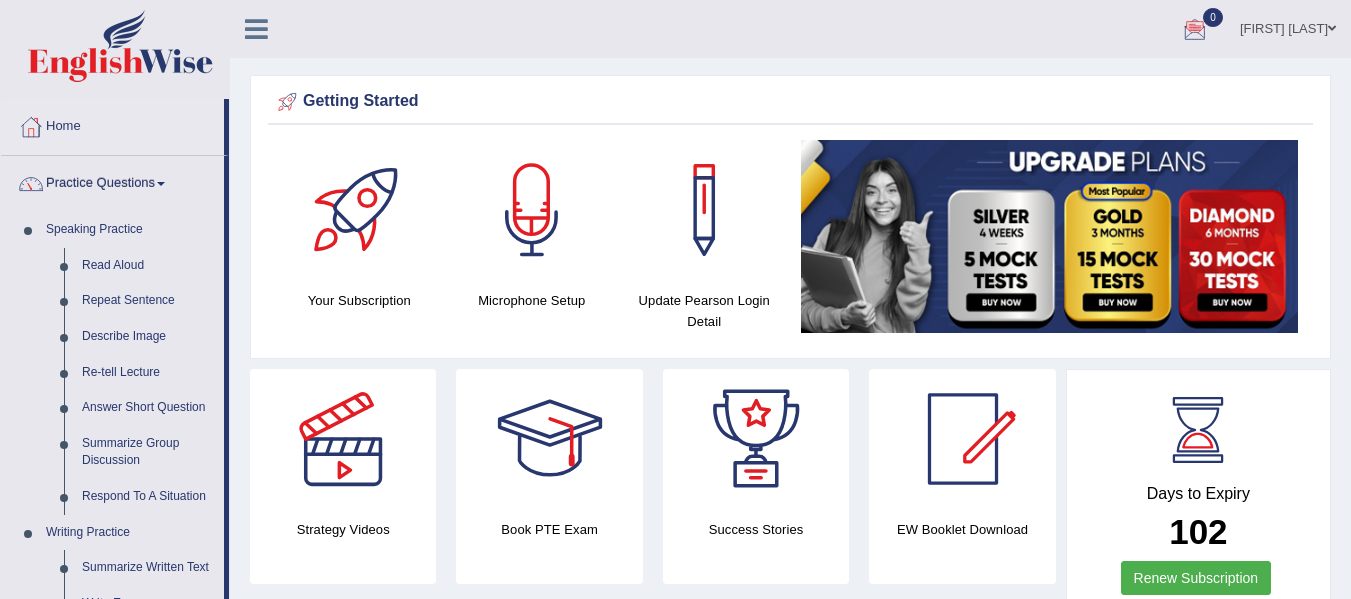 click on "Practice Questions" at bounding box center (112, 181) 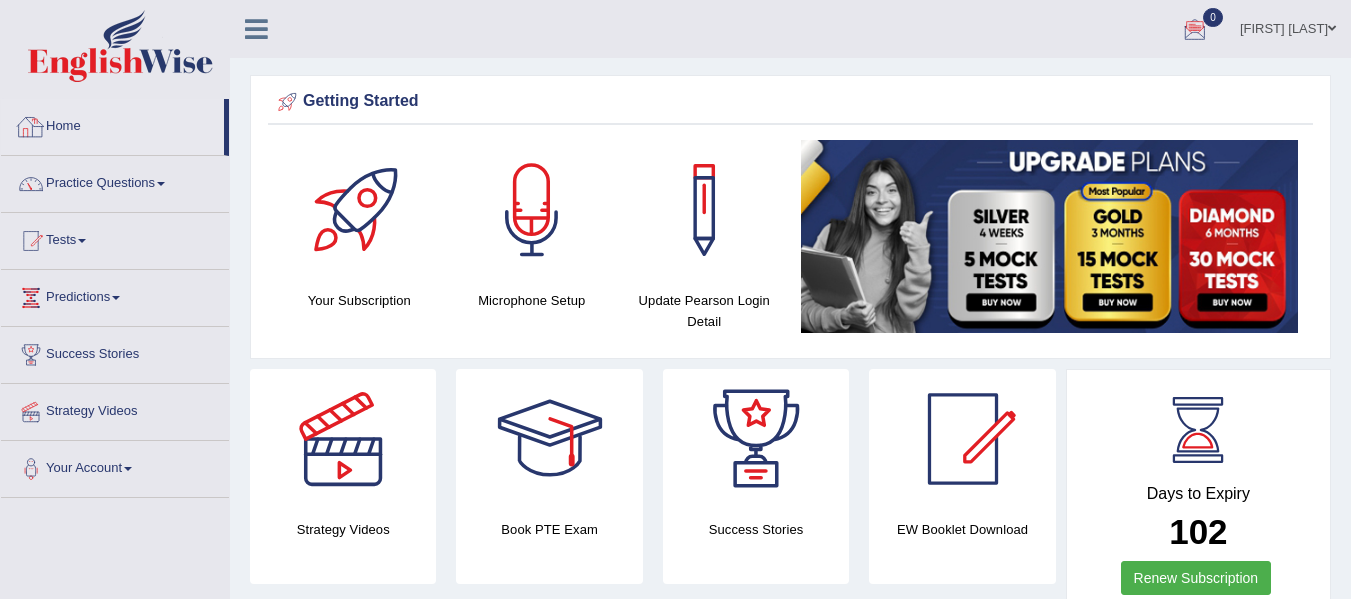 click on "Home" at bounding box center [112, 124] 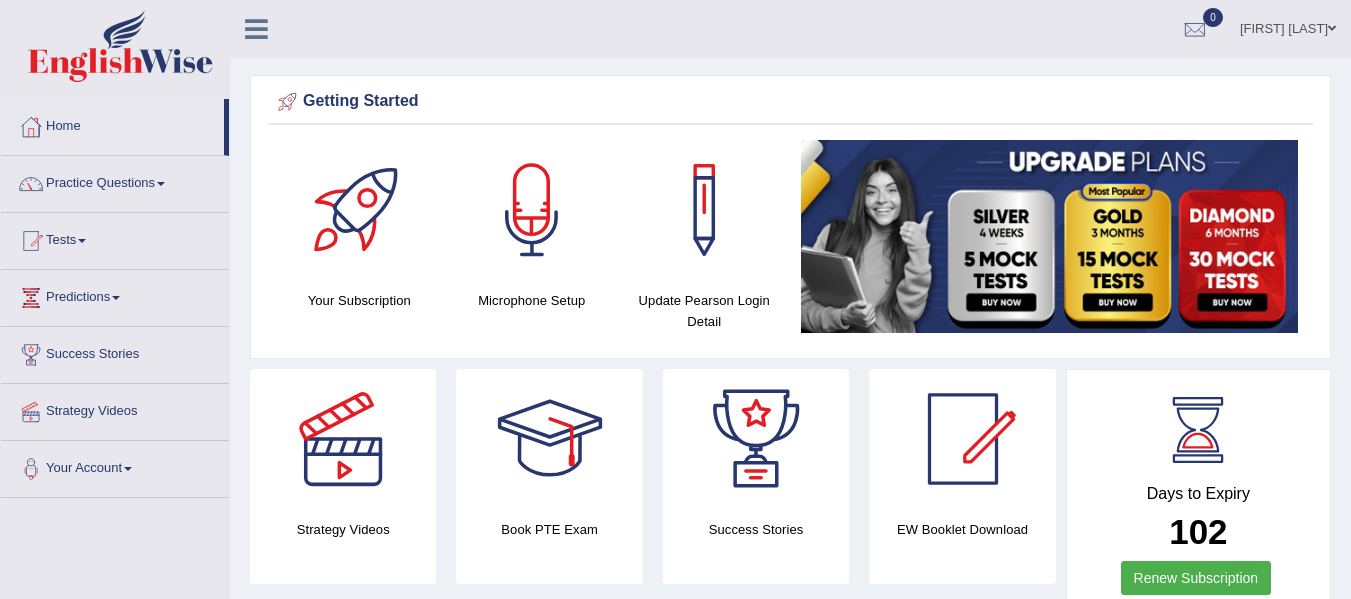 scroll, scrollTop: 0, scrollLeft: 0, axis: both 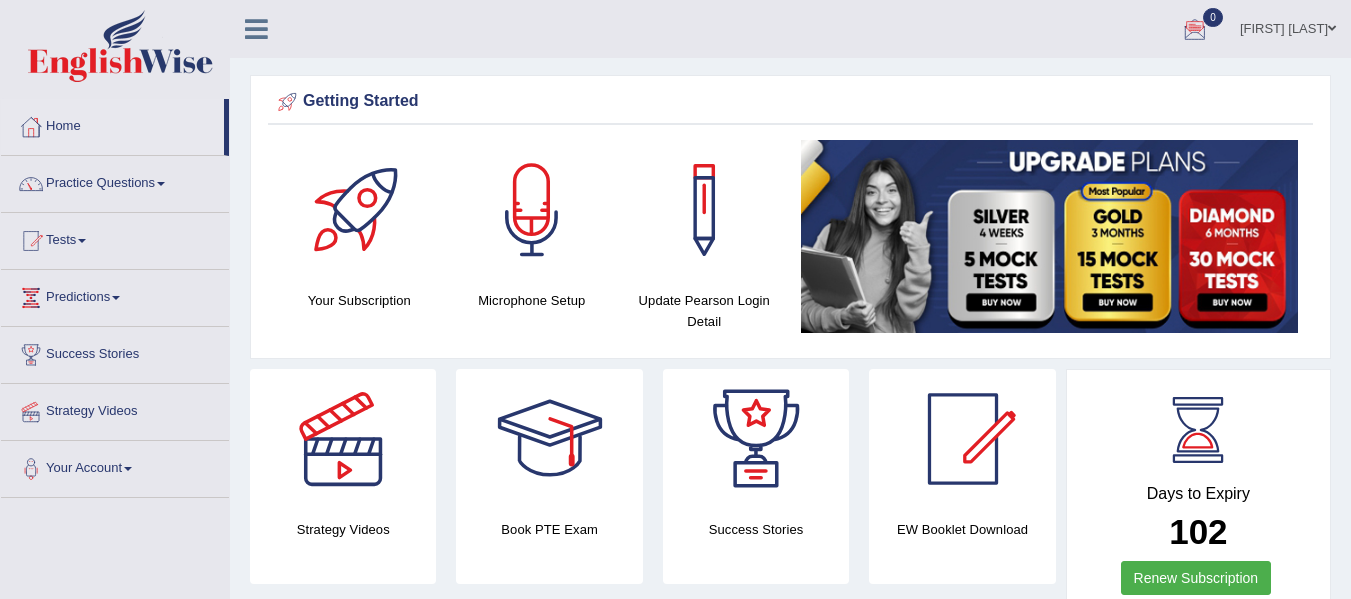 click on "[FIRST] [LAST]" at bounding box center (1288, 26) 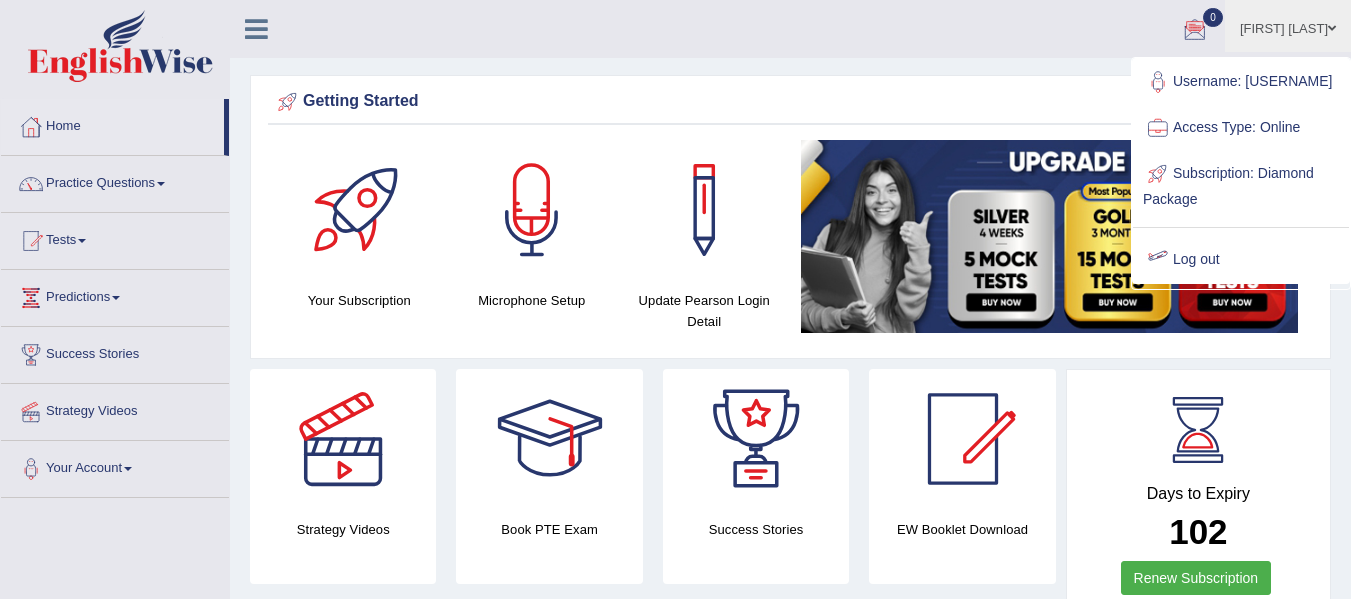 click on "Vanita Hans
Toggle navigation
Username: vanita_parramatta
Access Type: Online
Subscription: Diamond Package
Log out
0
See All Alerts" at bounding box center [958, 28] 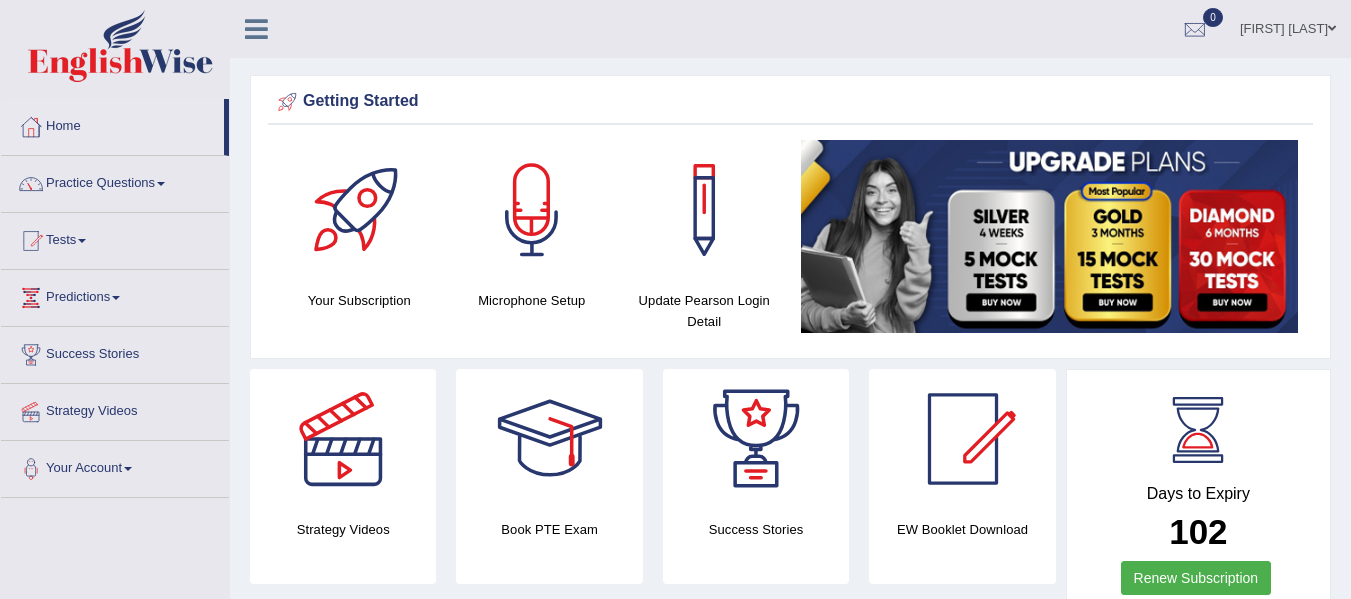 scroll, scrollTop: 0, scrollLeft: 0, axis: both 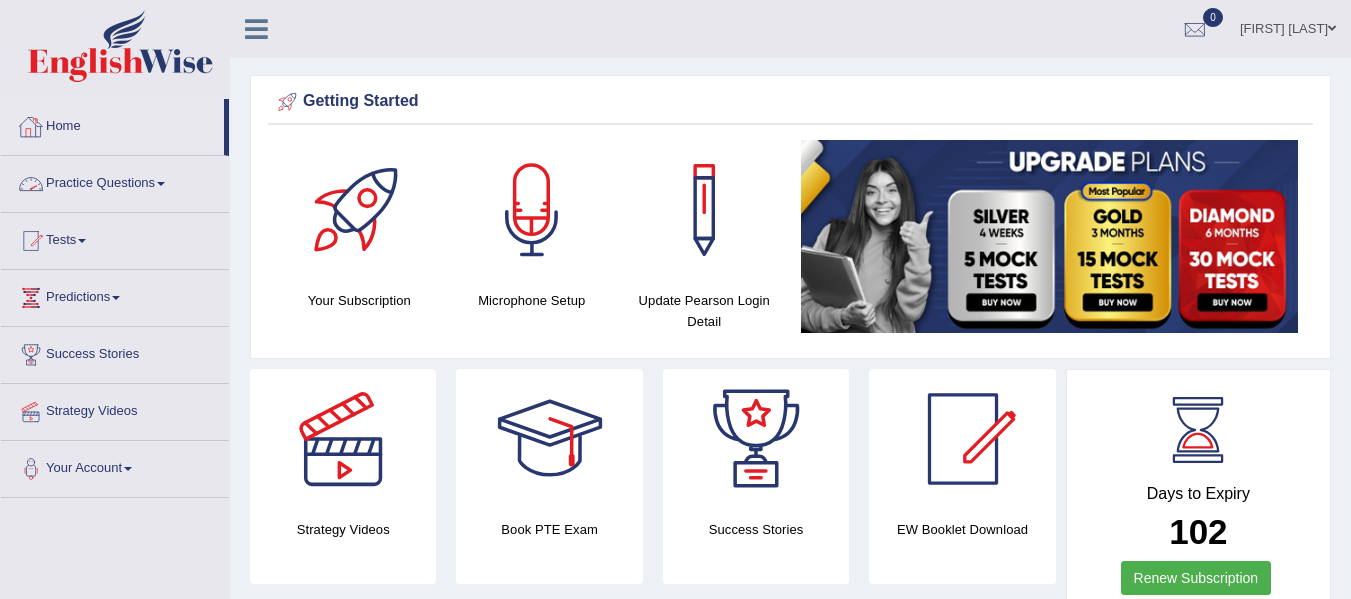 click on "Home" at bounding box center (112, 124) 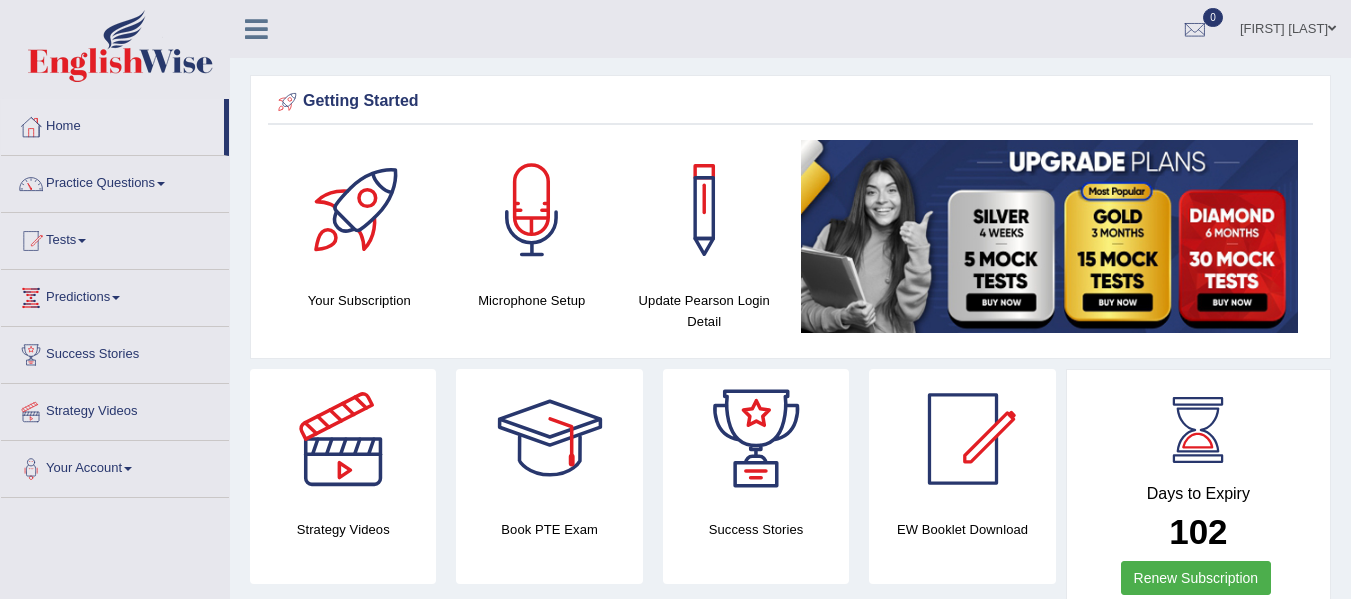 scroll, scrollTop: 0, scrollLeft: 0, axis: both 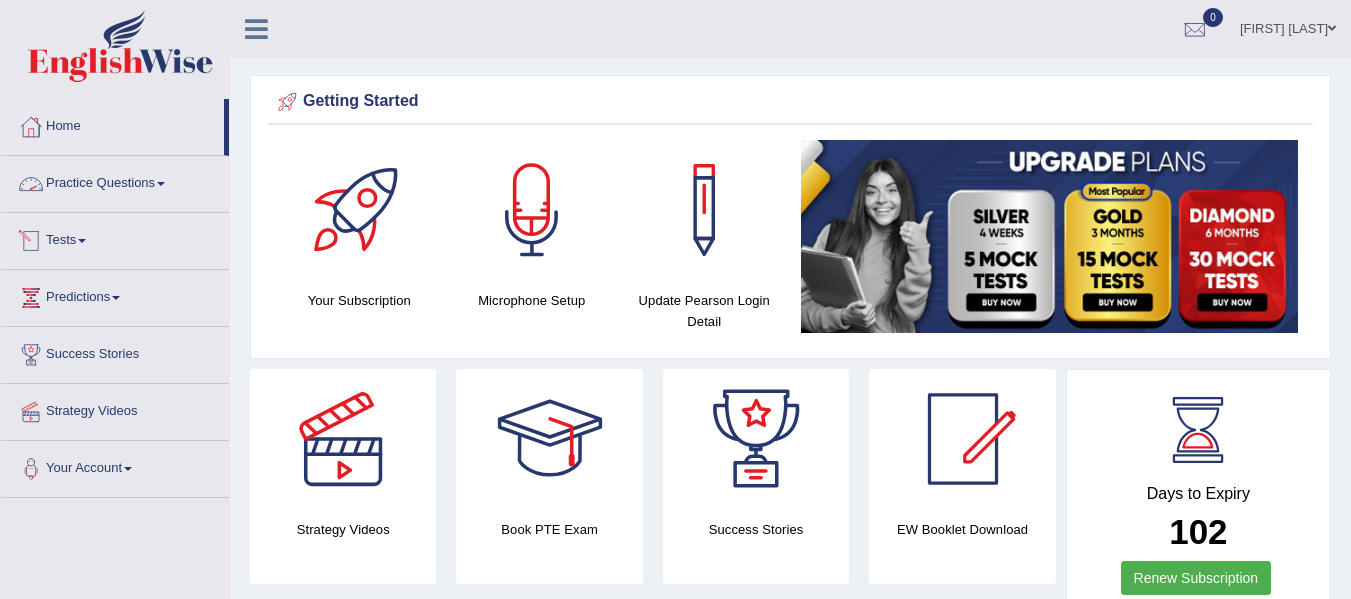 click on "Tests" at bounding box center [115, 238] 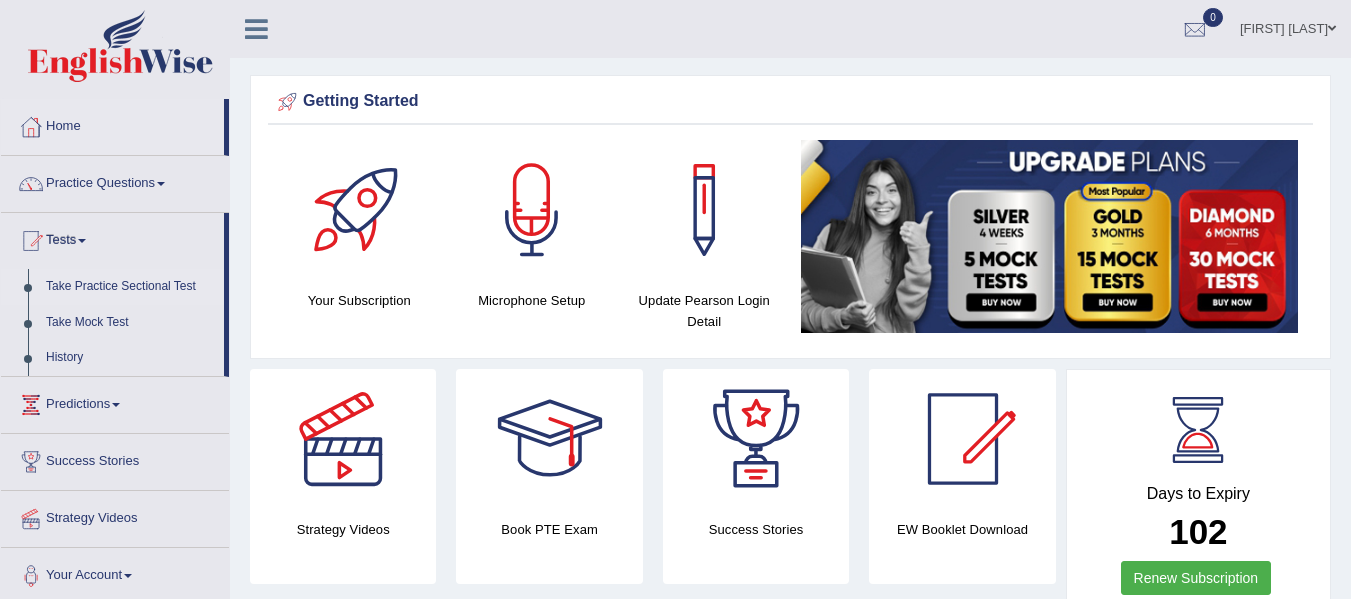 click on "Take Practice Sectional Test" at bounding box center [130, 287] 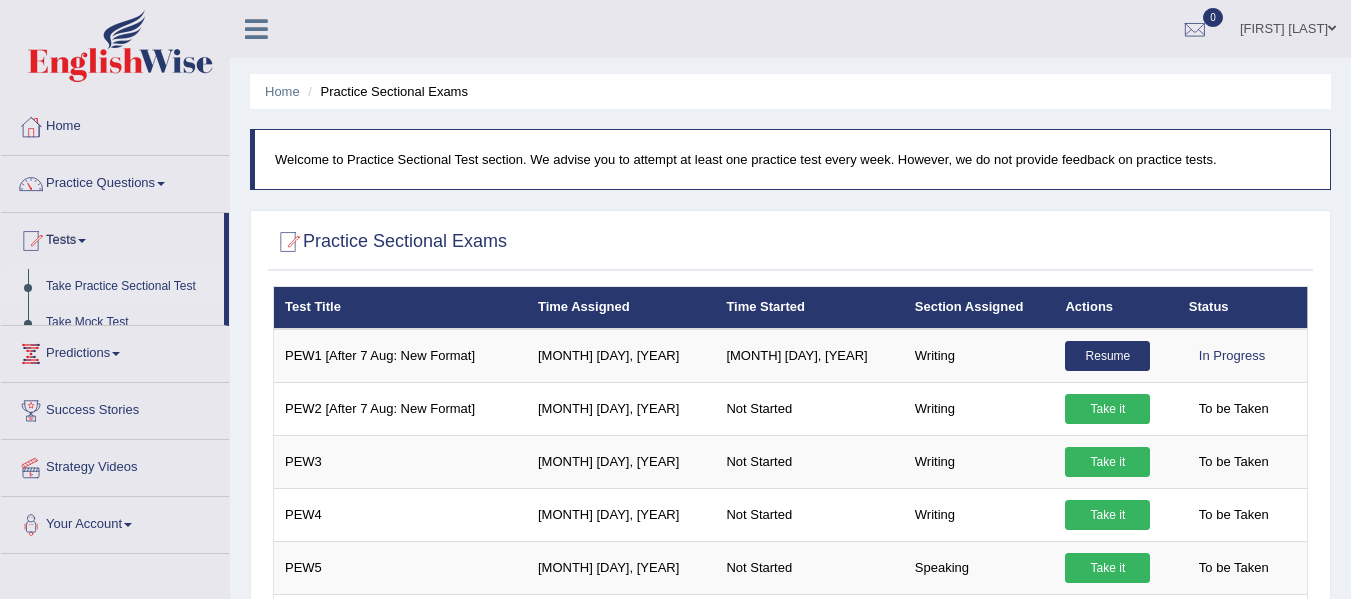 scroll, scrollTop: 0, scrollLeft: 0, axis: both 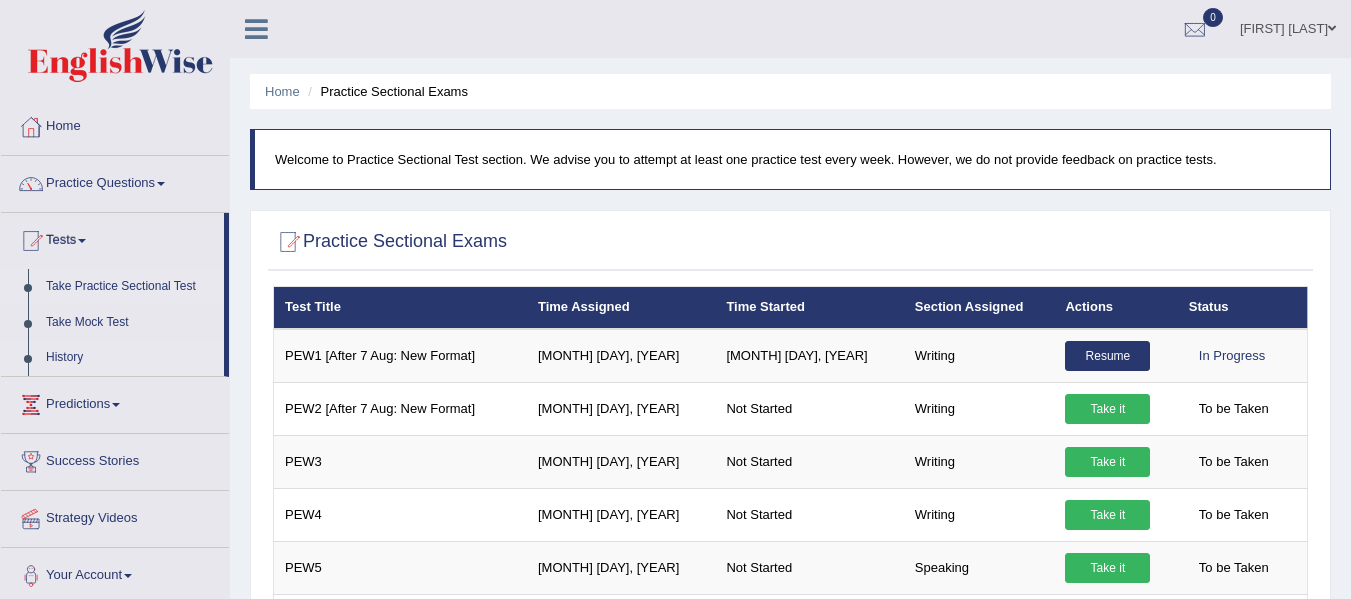 click on "History" at bounding box center (130, 358) 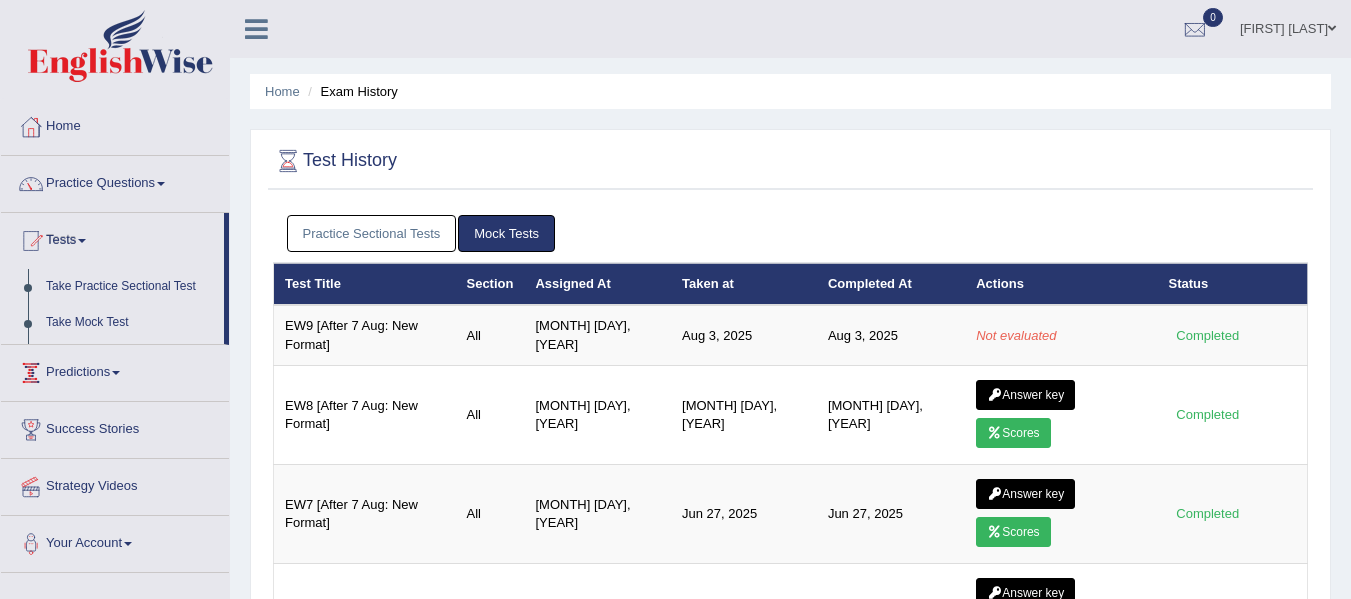scroll, scrollTop: 0, scrollLeft: 0, axis: both 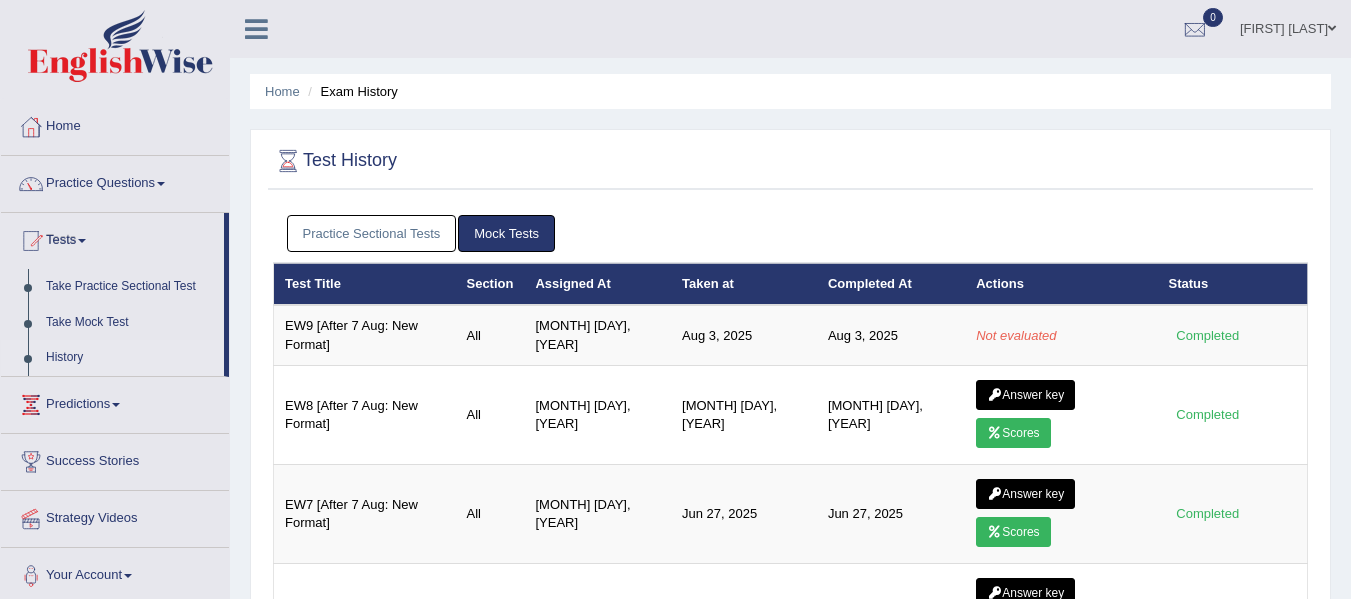 click on "Practice Sectional Tests" at bounding box center [372, 233] 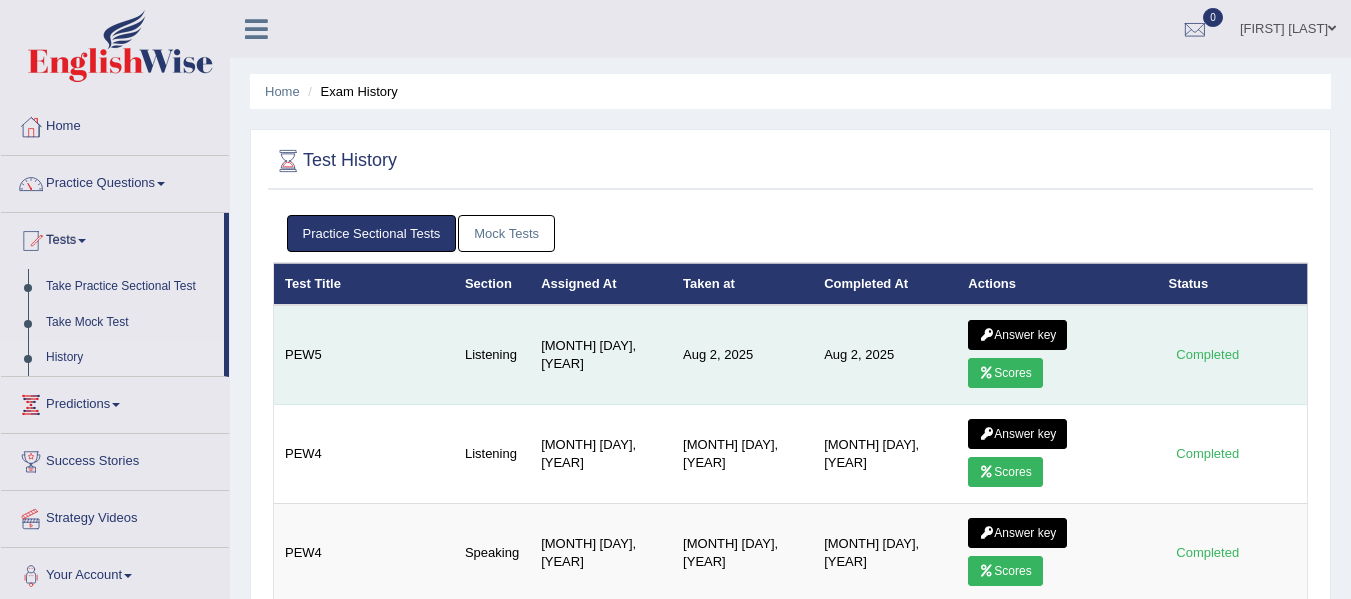 click on "Scores" at bounding box center [1005, 373] 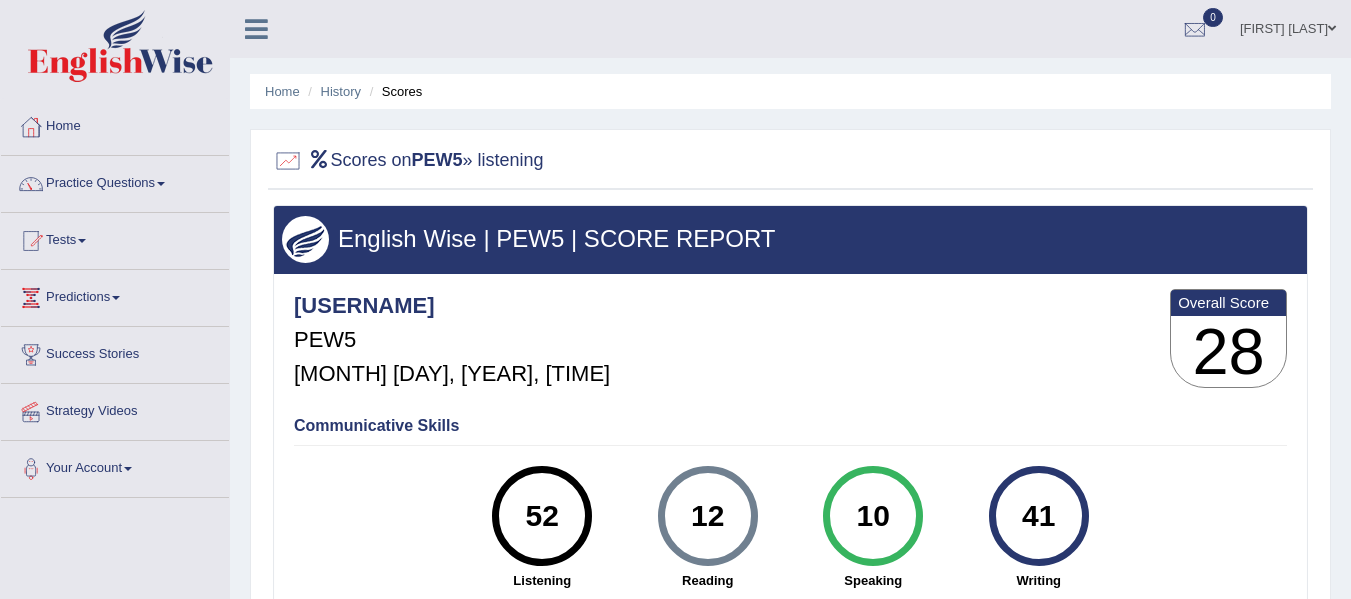 scroll, scrollTop: 0, scrollLeft: 0, axis: both 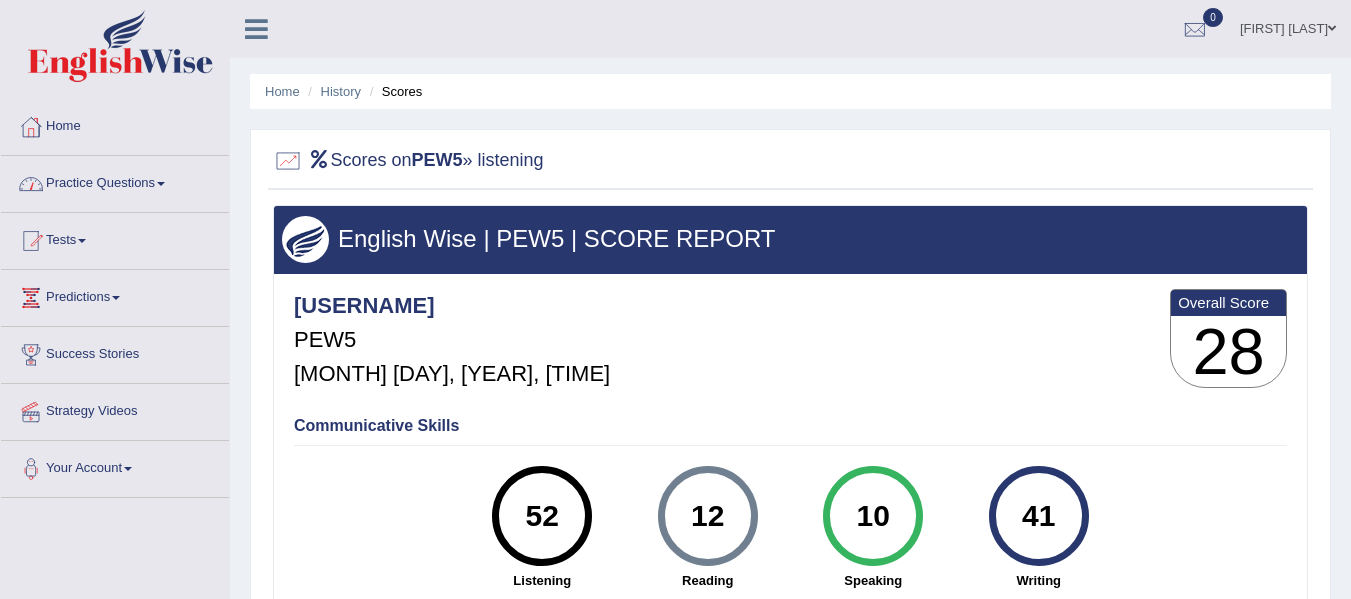 click on "Home" at bounding box center [115, 124] 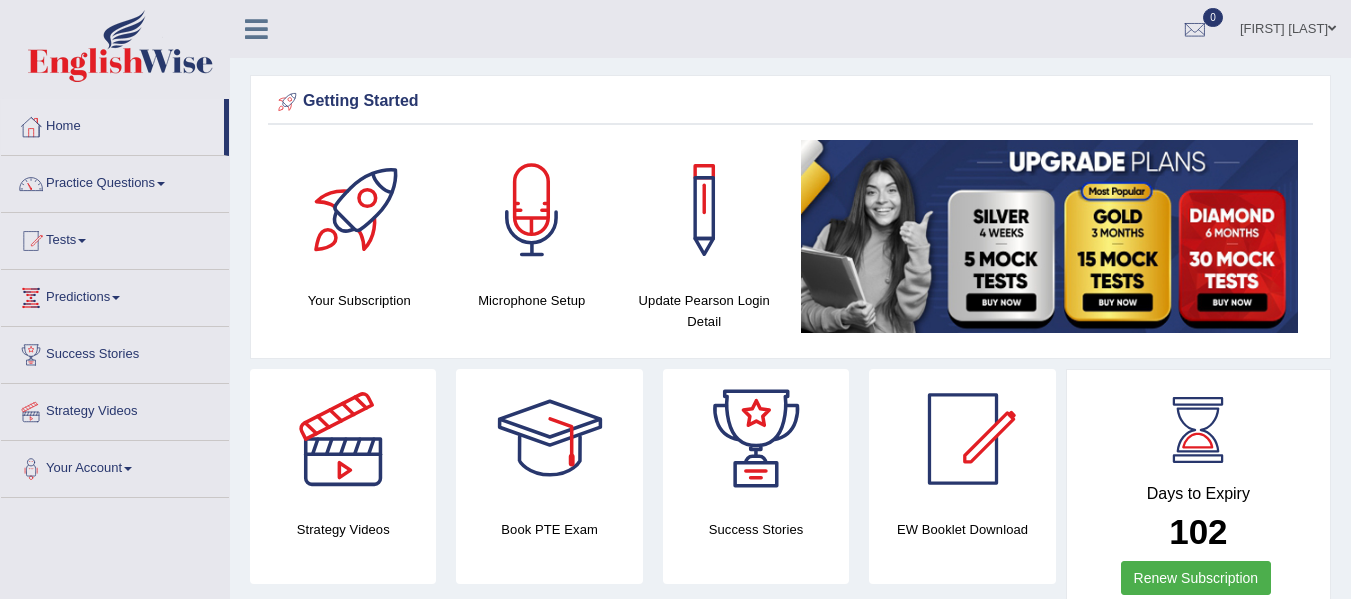 scroll, scrollTop: 0, scrollLeft: 0, axis: both 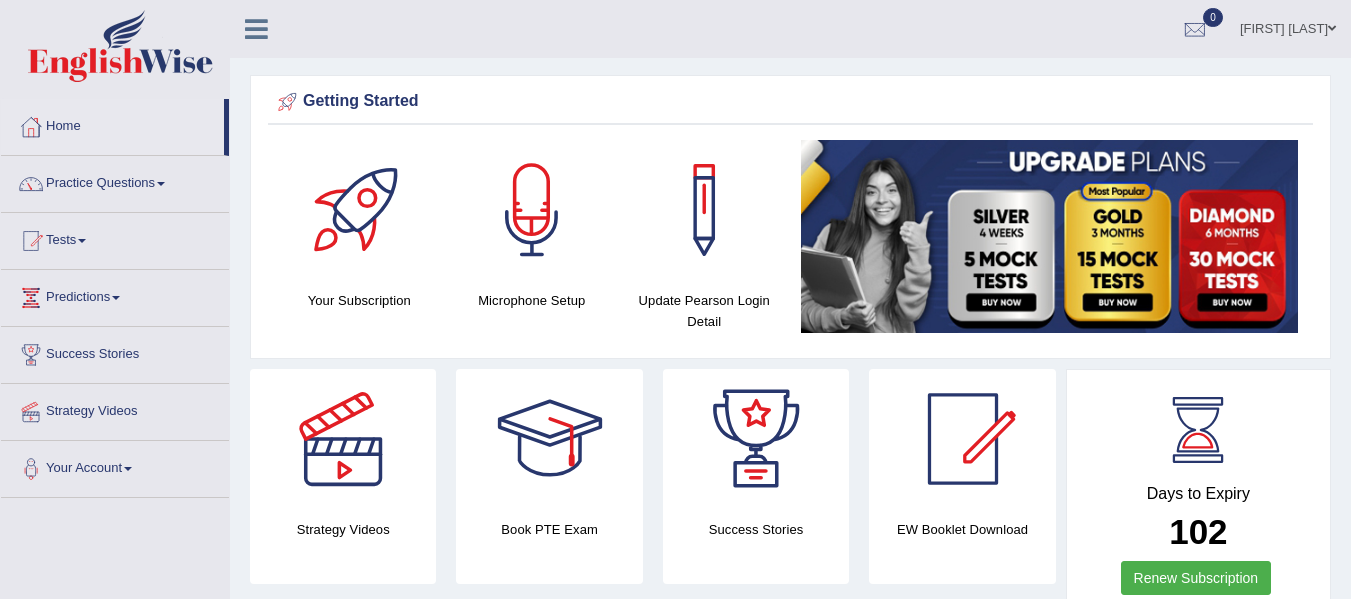 click on "Vanita Hans
Toggle navigation
Username: vanita_parramatta
Access Type: Online
Subscription: Diamond Package
Log out
0
See All Alerts" at bounding box center [958, 28] 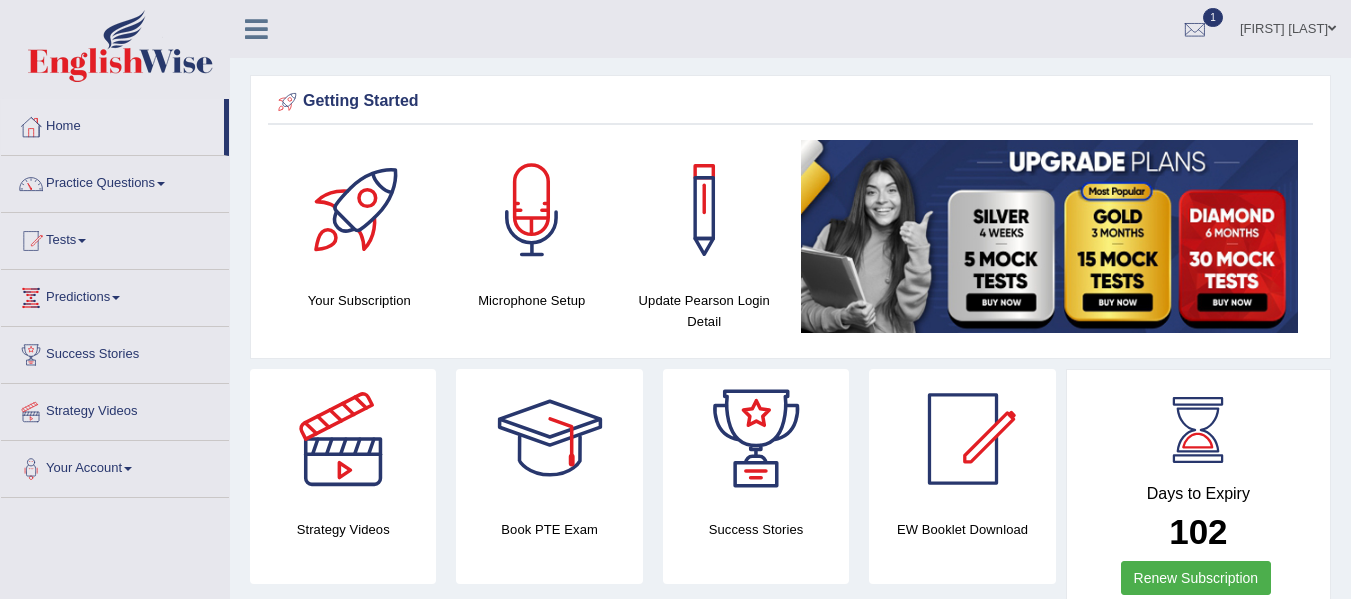 scroll, scrollTop: 0, scrollLeft: 0, axis: both 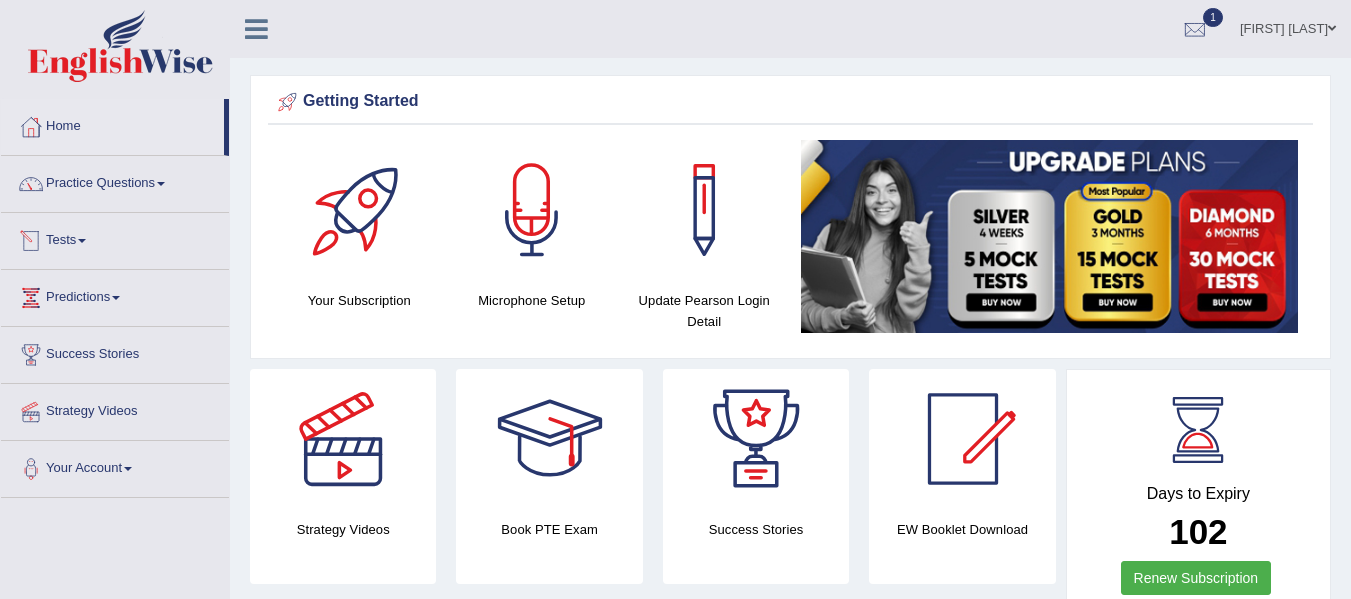click on "Tests" at bounding box center (115, 238) 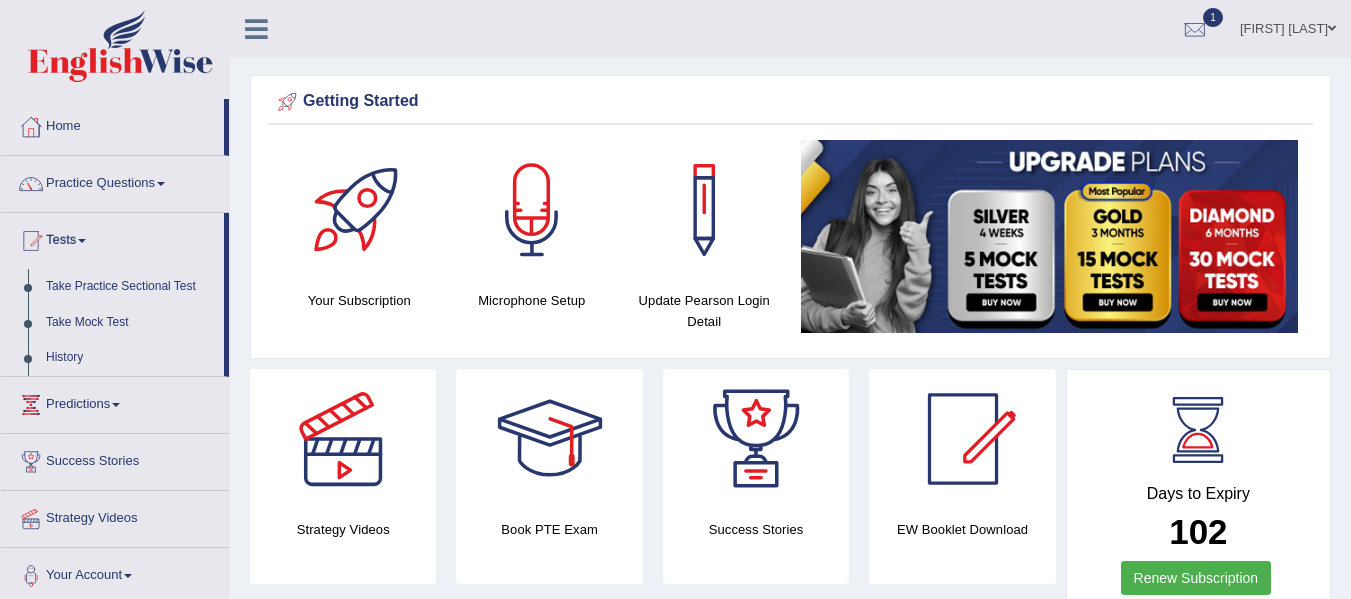 click on "History" at bounding box center [130, 358] 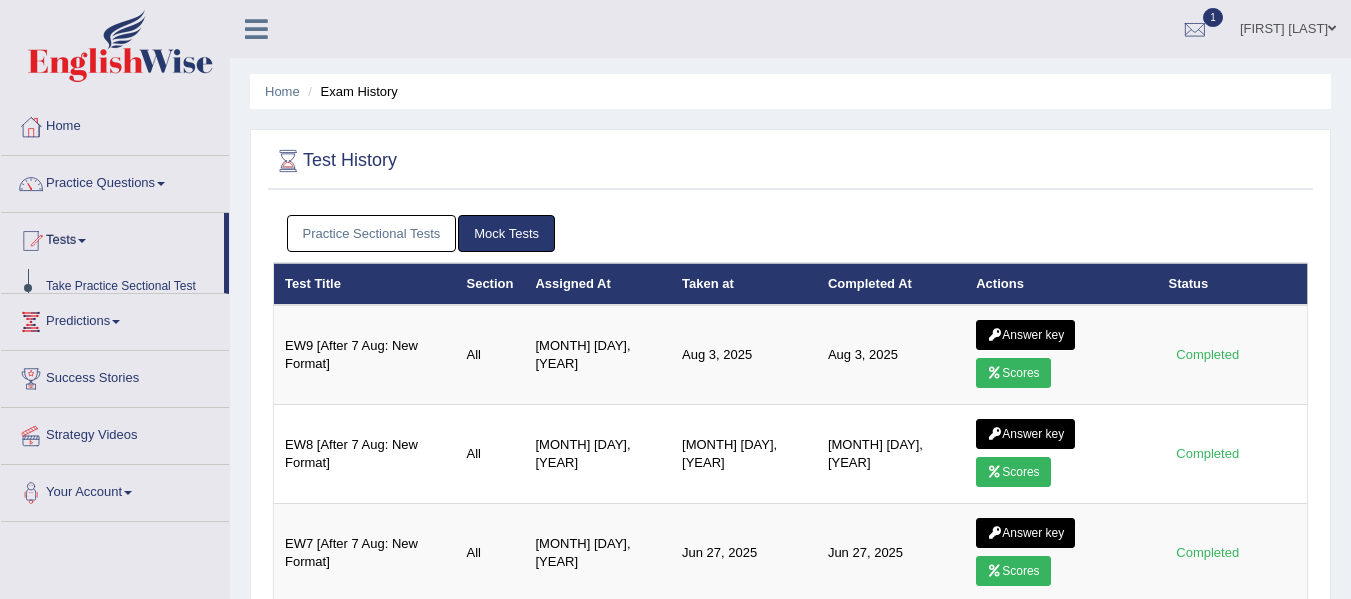scroll, scrollTop: 0, scrollLeft: 0, axis: both 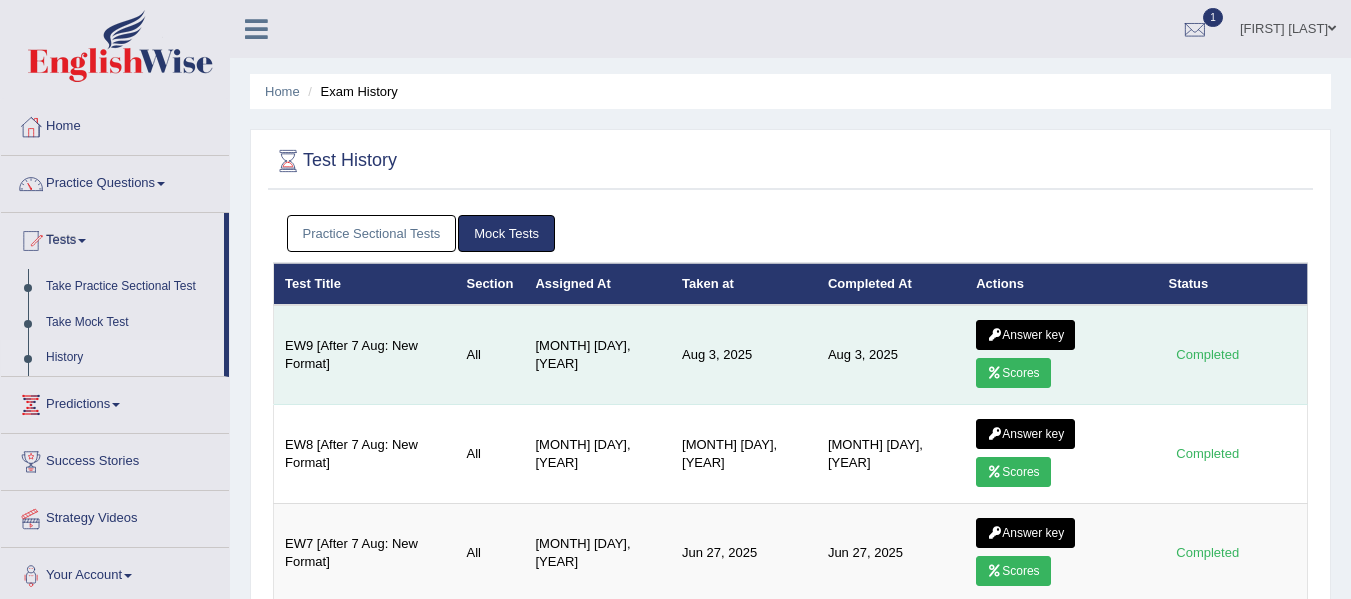 click on "Answer key" at bounding box center (1025, 335) 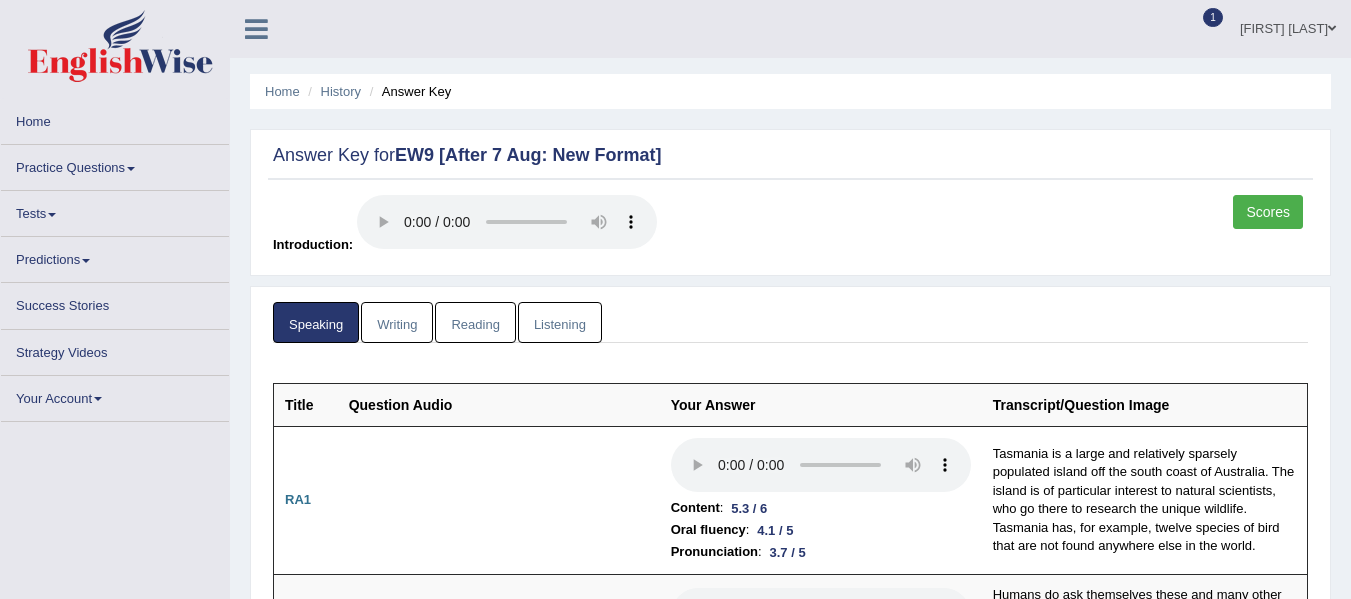 scroll, scrollTop: 0, scrollLeft: 0, axis: both 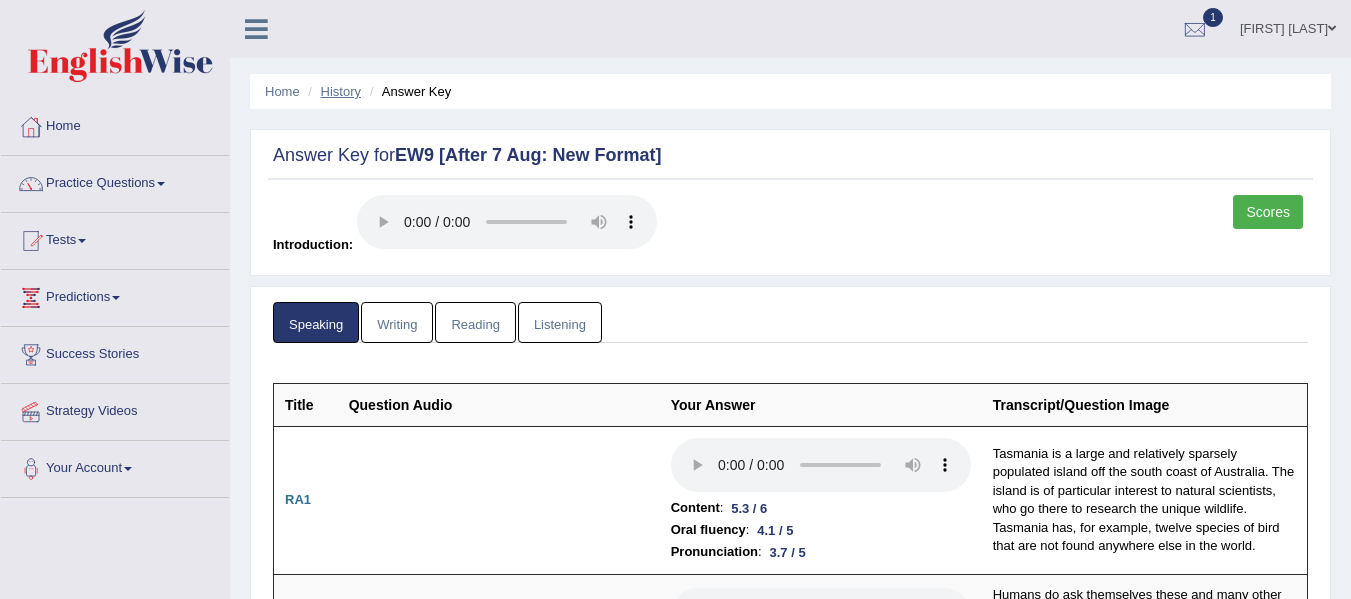 click on "History" at bounding box center [341, 91] 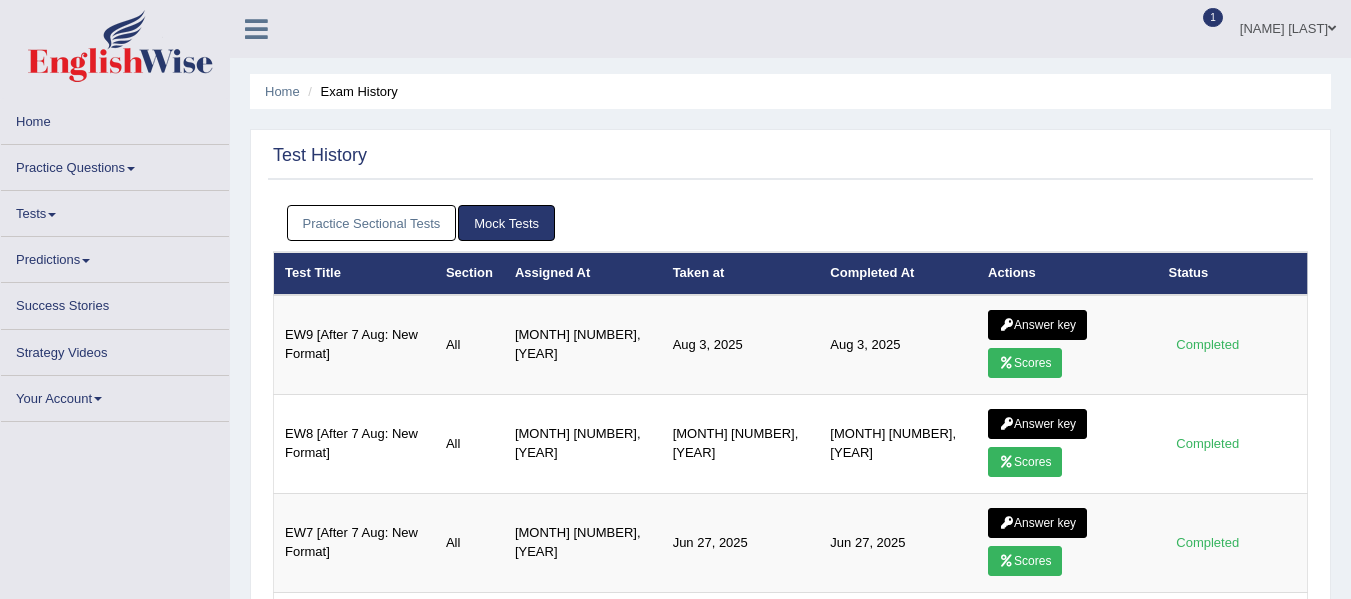 scroll, scrollTop: 0, scrollLeft: 0, axis: both 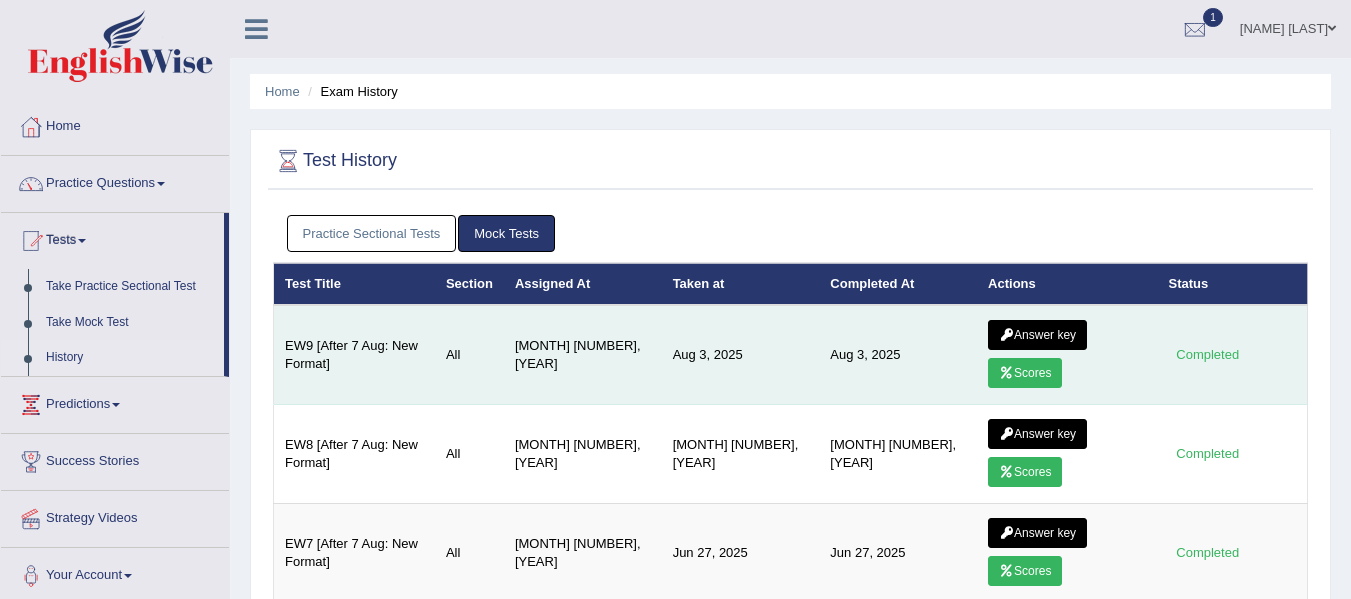 click on "Scores" at bounding box center (1025, 373) 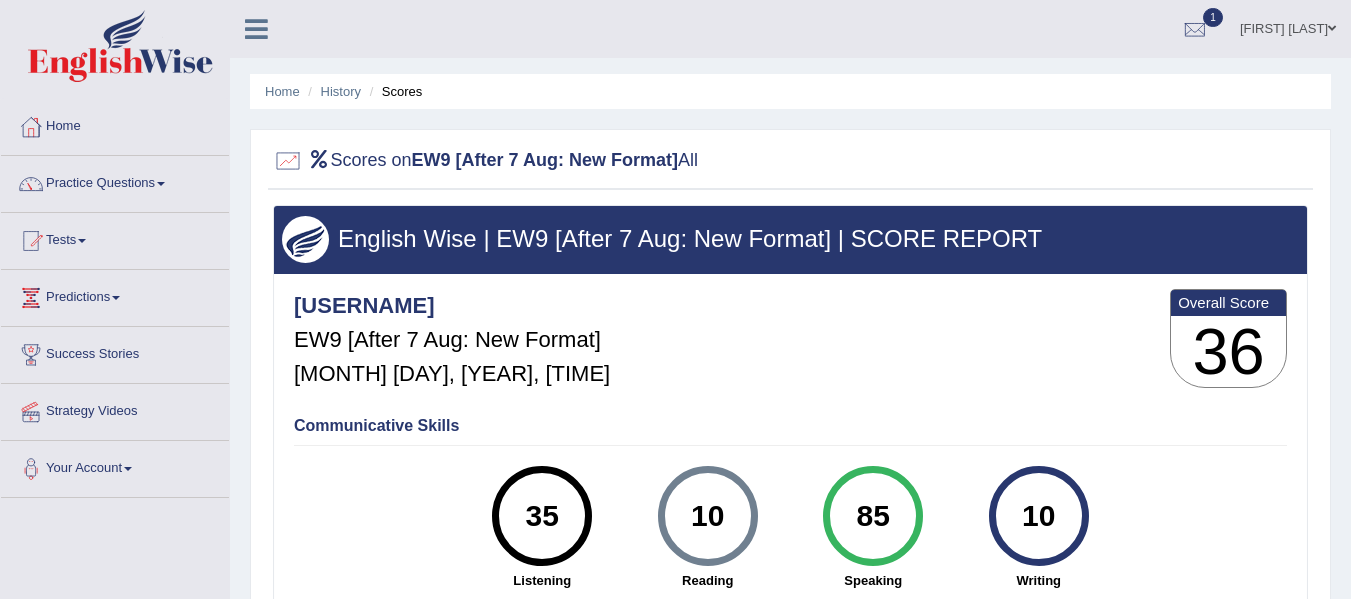 scroll, scrollTop: 0, scrollLeft: 0, axis: both 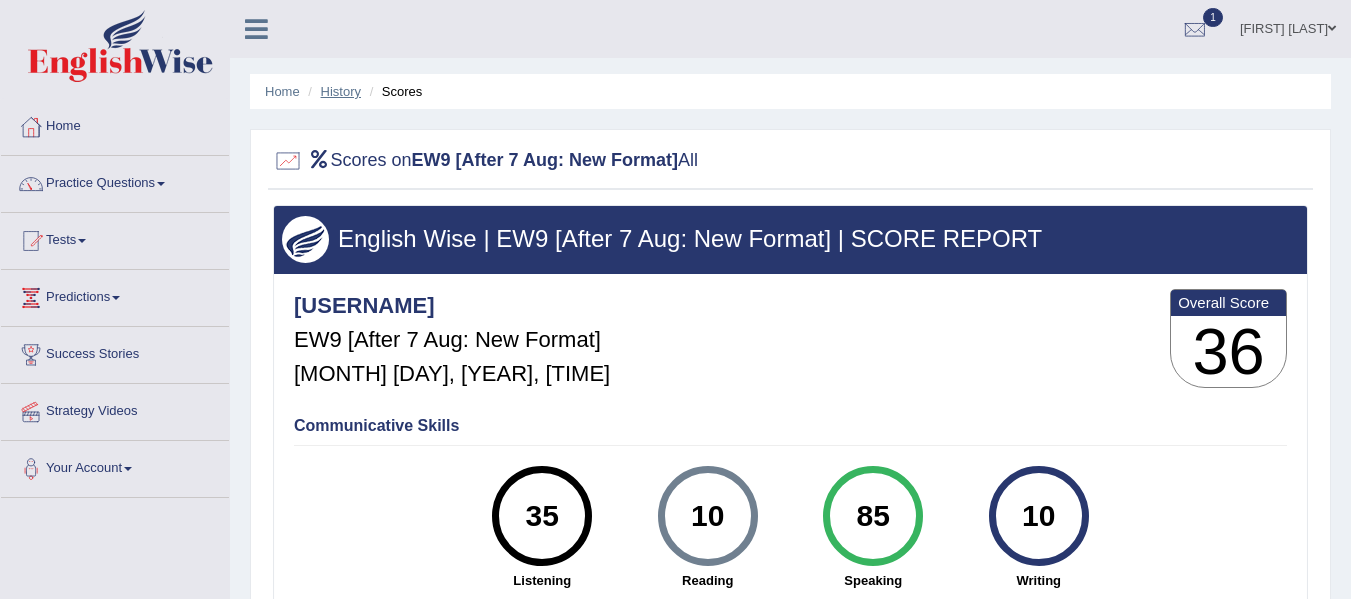 click on "History" at bounding box center (341, 91) 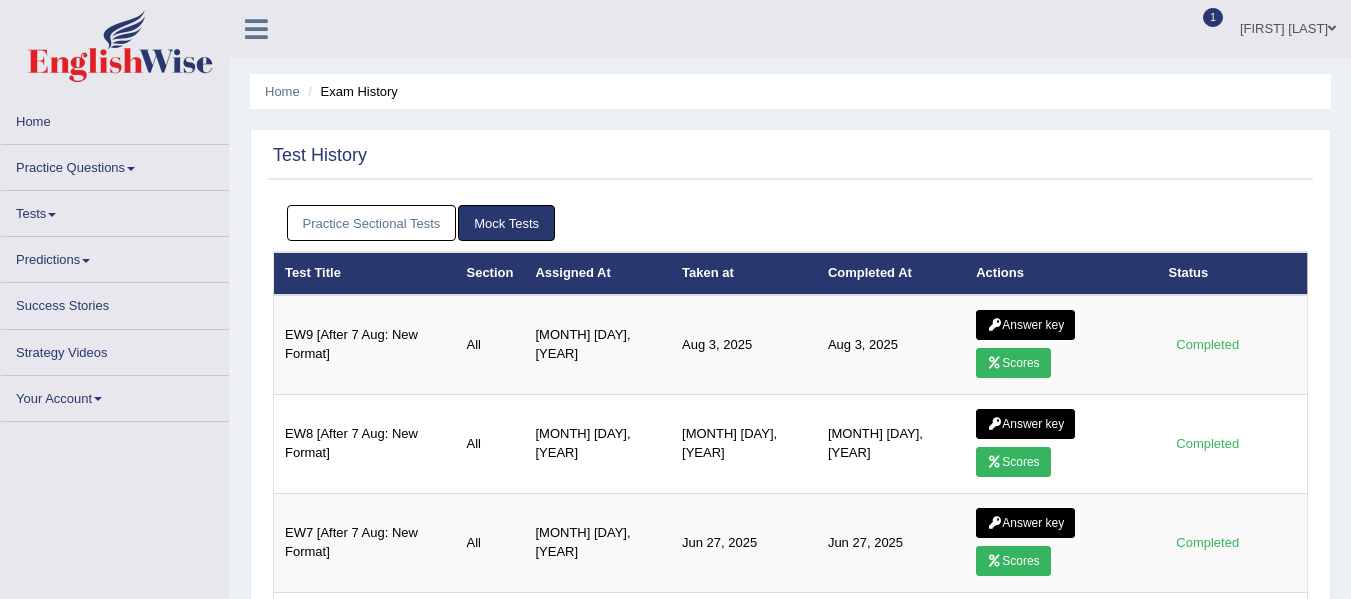 scroll, scrollTop: 0, scrollLeft: 0, axis: both 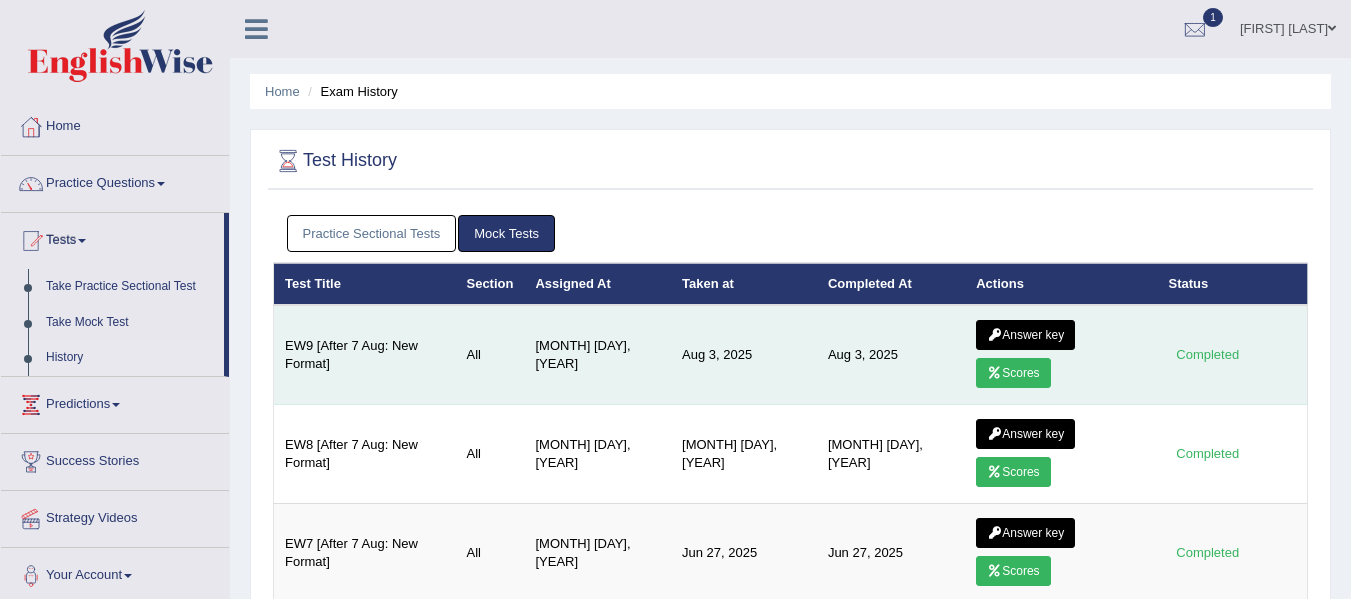 click on "Answer key" at bounding box center (1025, 335) 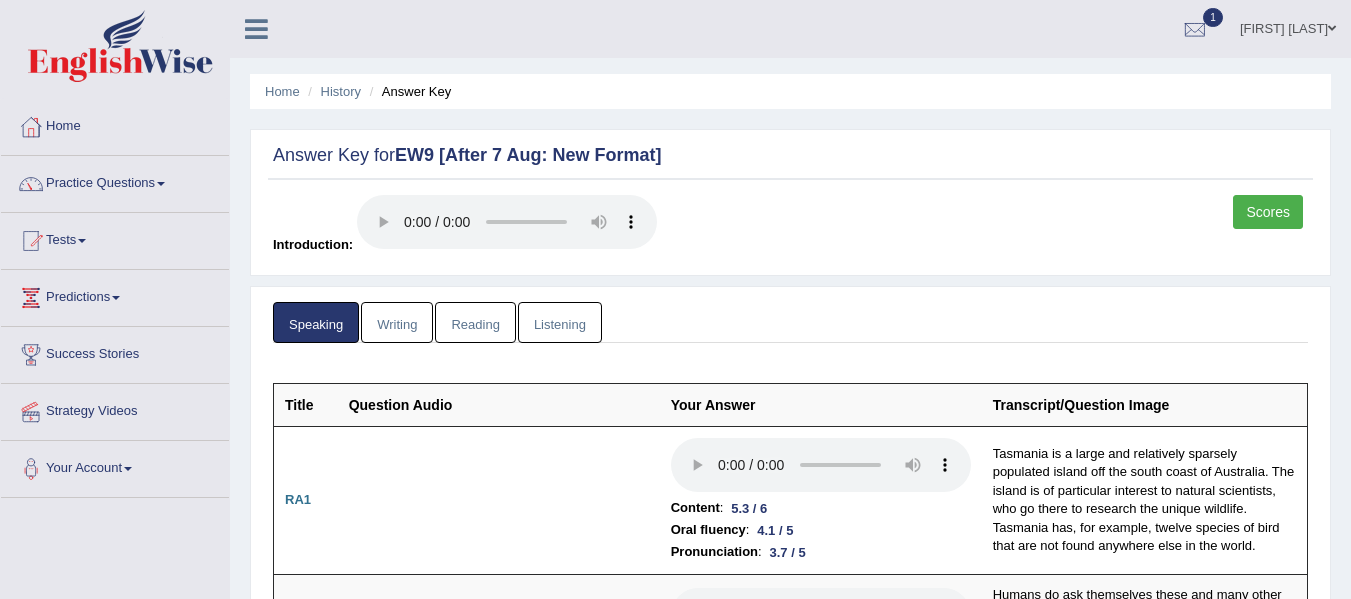 scroll, scrollTop: 0, scrollLeft: 0, axis: both 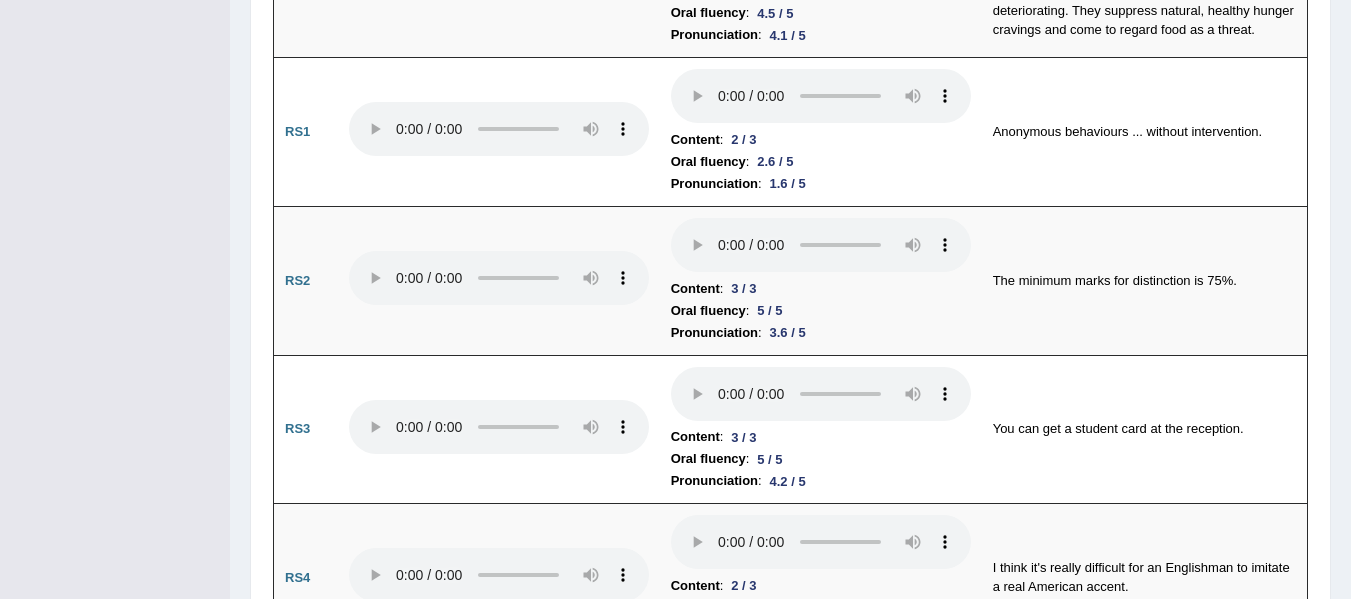 click on "Toggle navigation
Home
Practice Questions   Speaking Practice Read Aloud
Repeat Sentence
Describe Image
Re-tell Lecture
Answer Short Question
Summarize Group Discussion
Respond To A Situation
Writing Practice  Summarize Written Text
Write Essay
Reading Practice  Reading & Writing: Fill In The Blanks
Choose Multiple Answers
Re-order Paragraphs
Fill In The Blanks
Choose Single Answer
Listening Practice  Summarize Spoken Text
Highlight Incorrect Words
Highlight Correct Summary
Select Missing Word
Choose Single Answer
Choose Multiple Answers
Fill In The Blanks
Write From Dictation
Pronunciation
Tests
Take Mock Test" at bounding box center [675, -978] 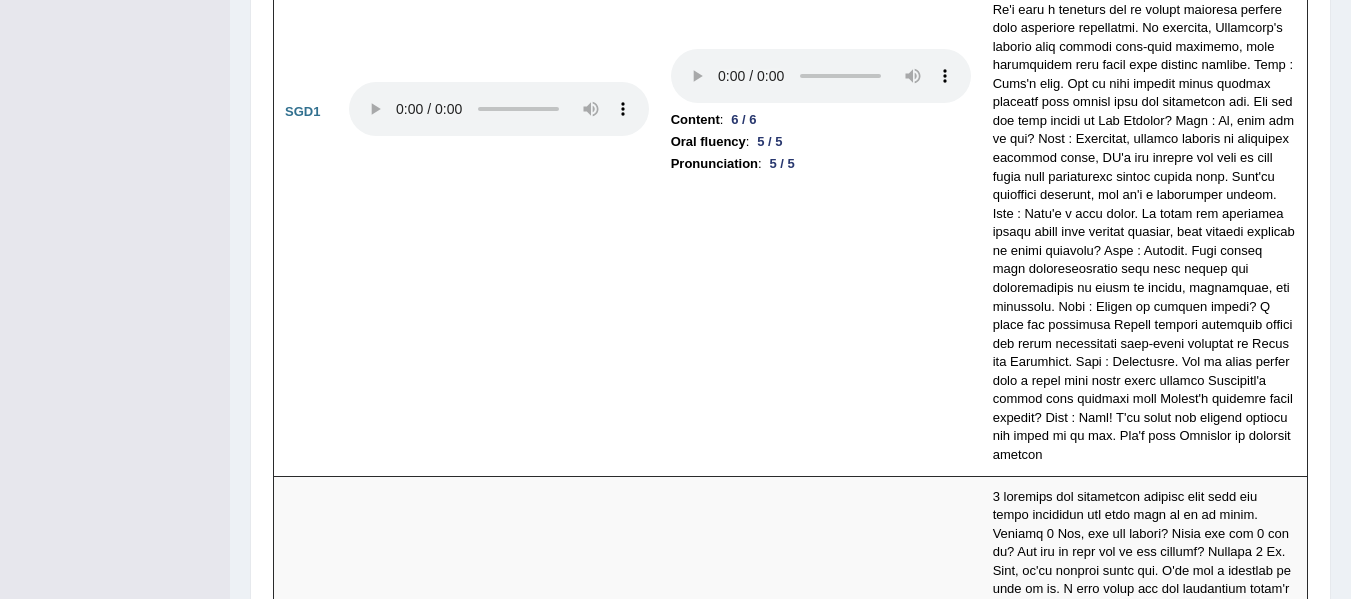 scroll, scrollTop: 6669, scrollLeft: 0, axis: vertical 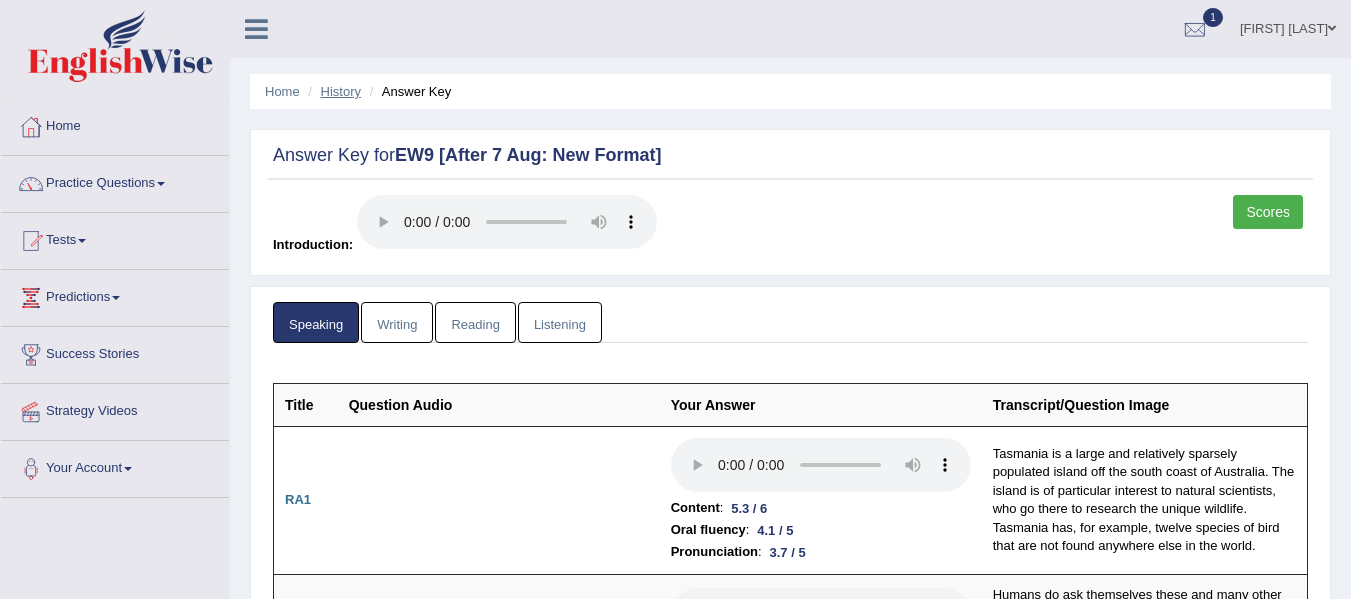 click on "History" at bounding box center (341, 91) 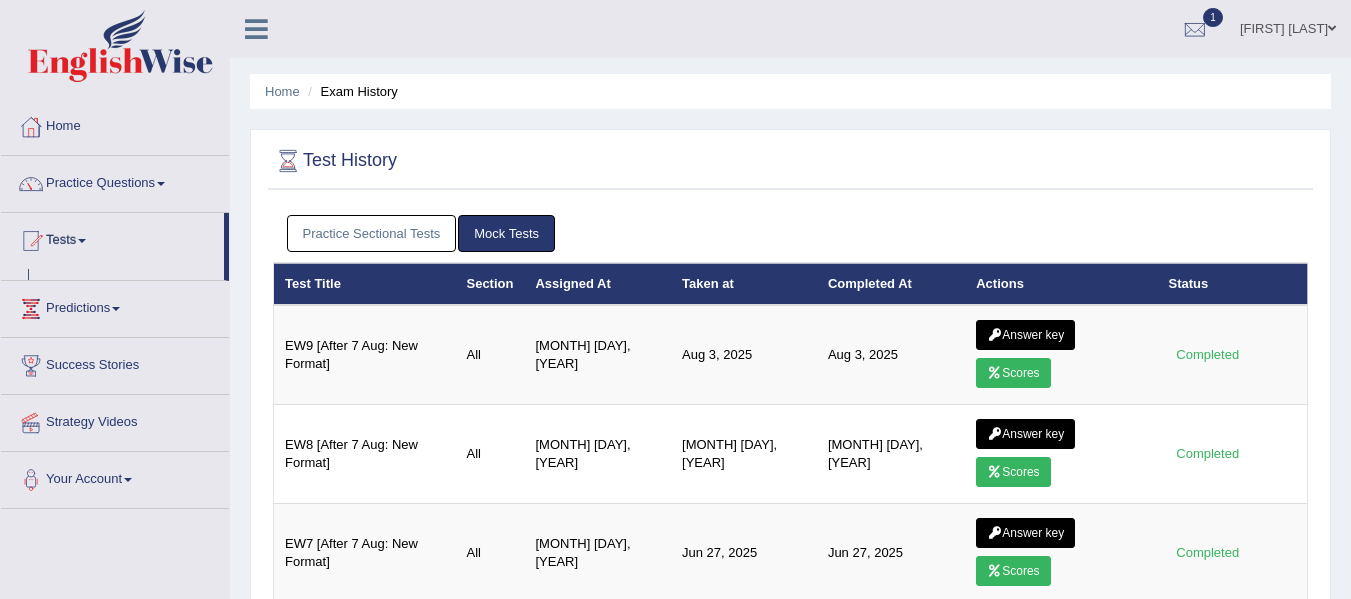scroll, scrollTop: 0, scrollLeft: 0, axis: both 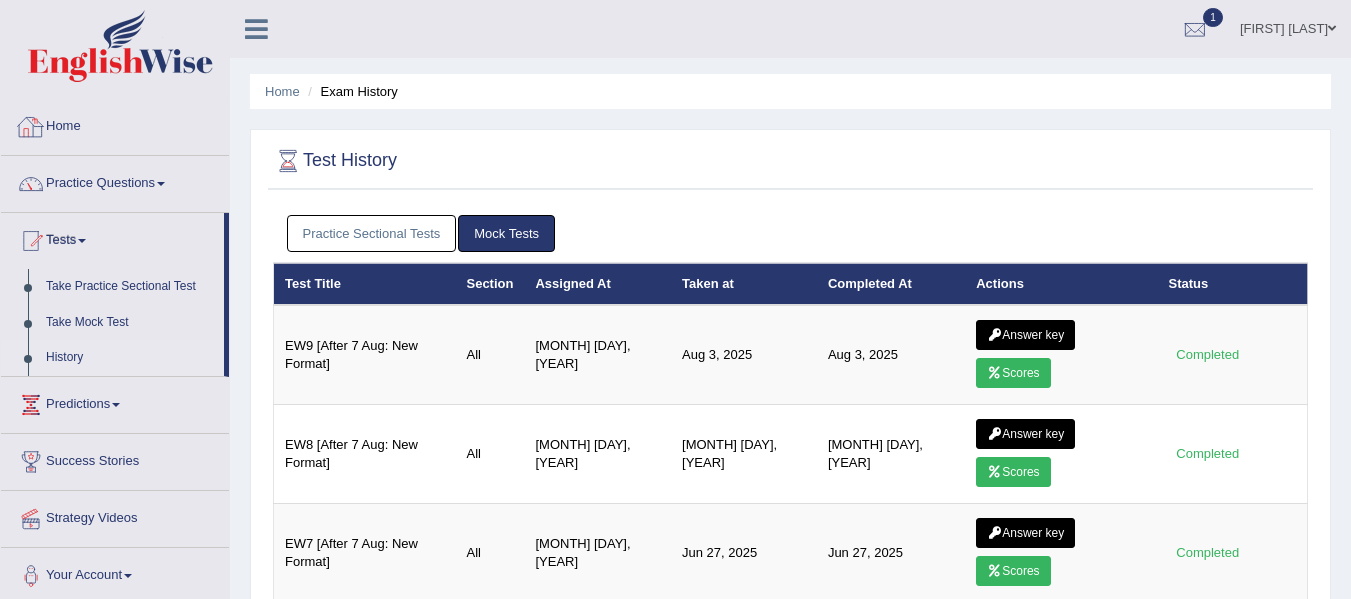 click on "Home" at bounding box center (115, 124) 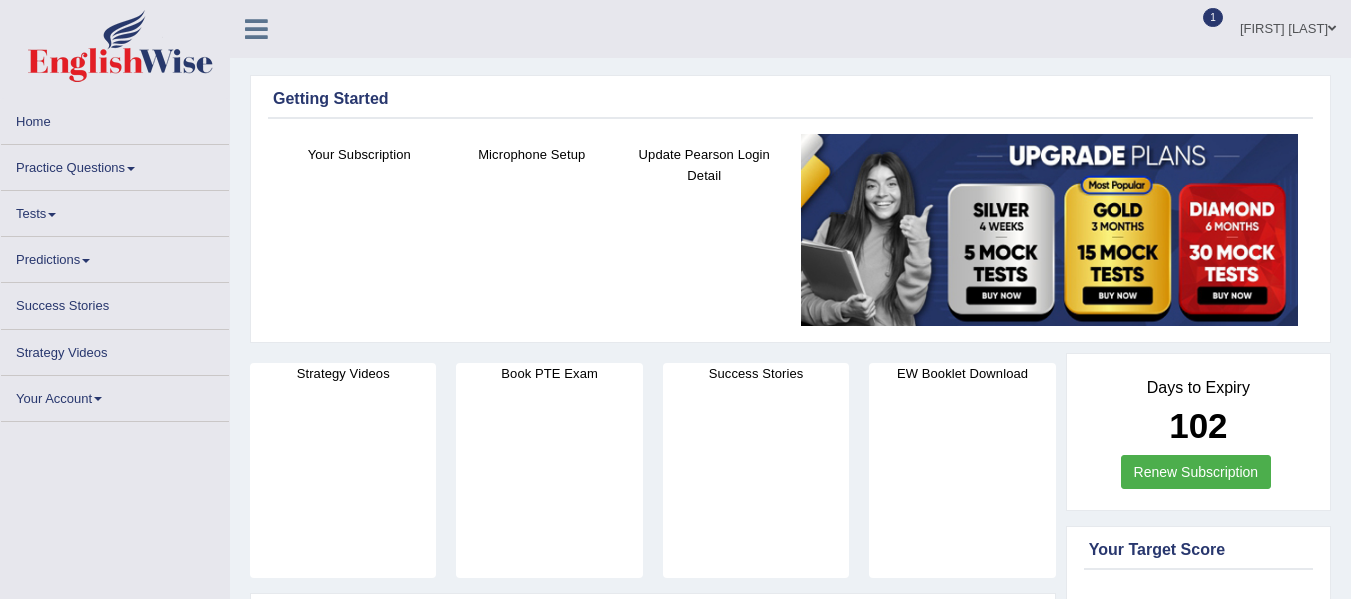 scroll, scrollTop: 0, scrollLeft: 0, axis: both 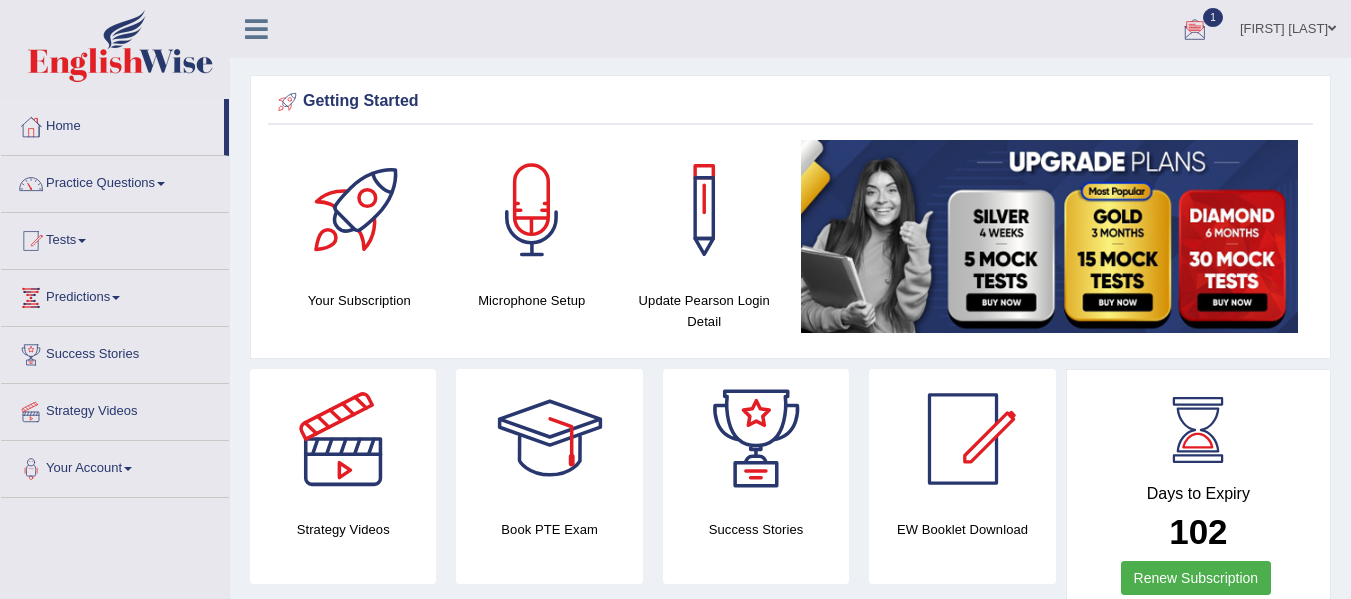 click at bounding box center (1195, 30) 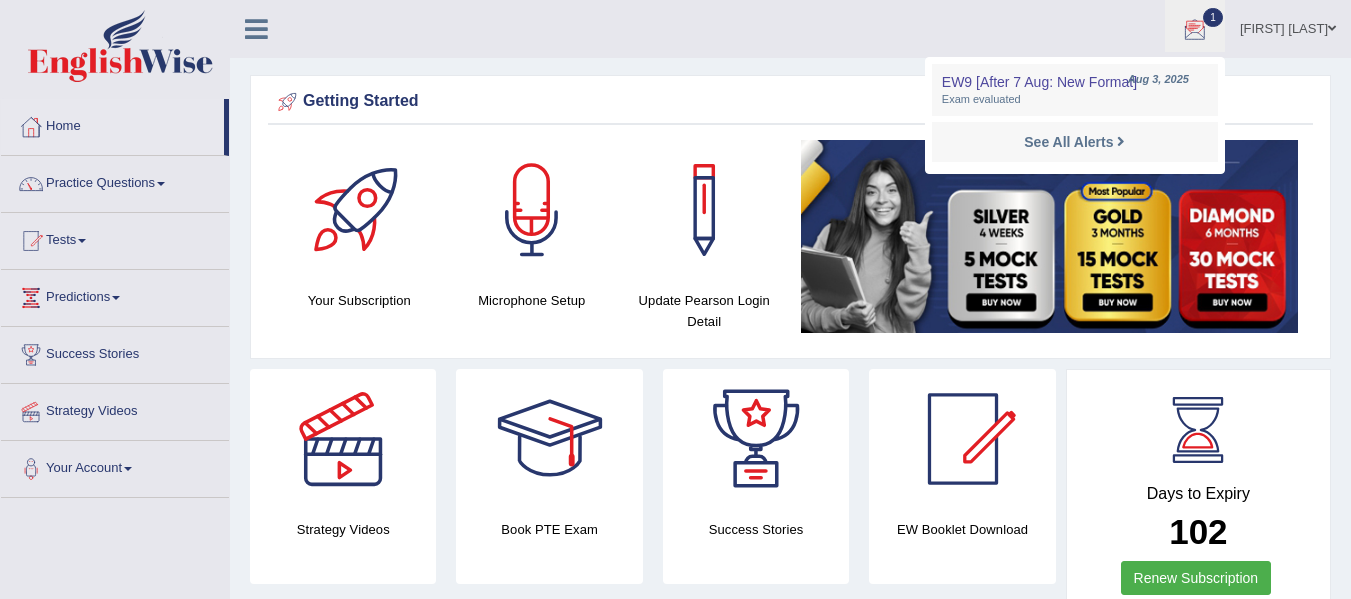 click on "[FIRST] [LAST]
Toggle navigation
Username: [USERNAME]
Access Type: Online
Subscription: Diamond Package
Log out
1
EW9 [After 7 Aug: New Format]" at bounding box center [958, 28] 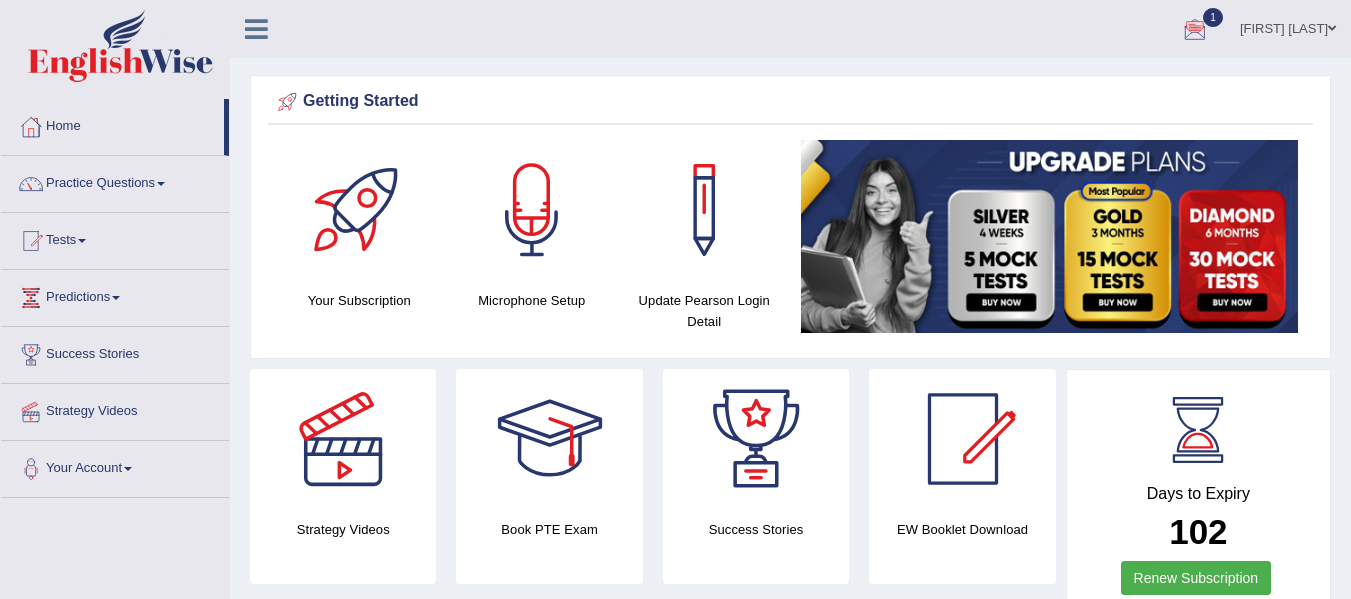 click on "[FIRST] [LAST]
Toggle navigation
Username: [USERNAME]
Access Type: Online
Subscription: Diamond Package
Log out
1
EW9 [After 7 Aug: New Format]" at bounding box center [958, 28] 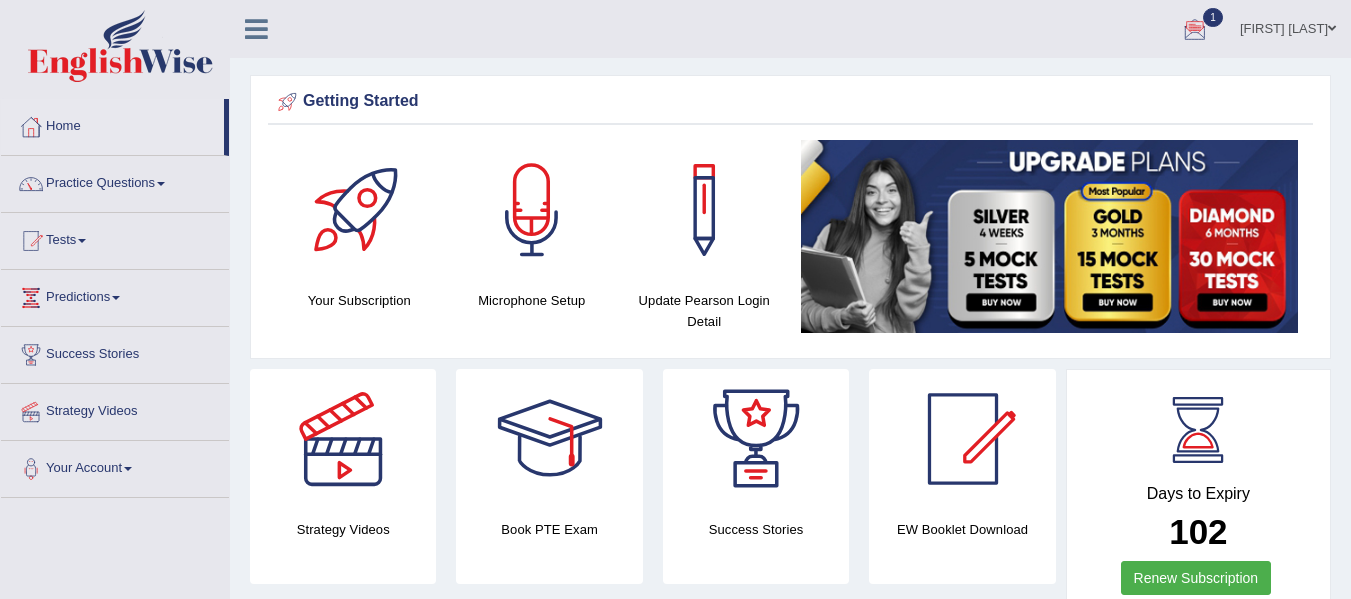 click on "Getting Started
Your Subscription
Microphone Setup
Update Pearson Login Detail
×" at bounding box center (790, 217) 